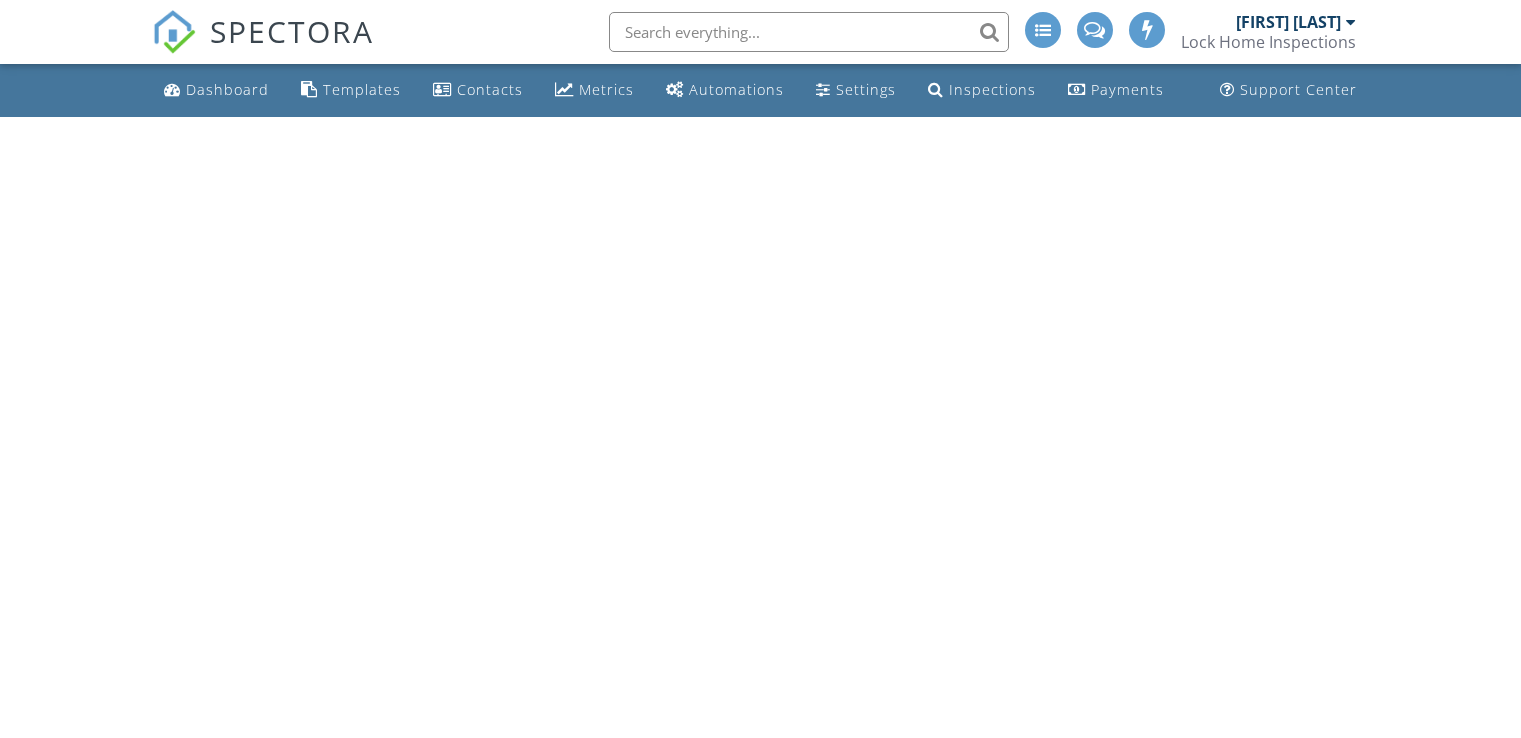 scroll, scrollTop: 0, scrollLeft: 0, axis: both 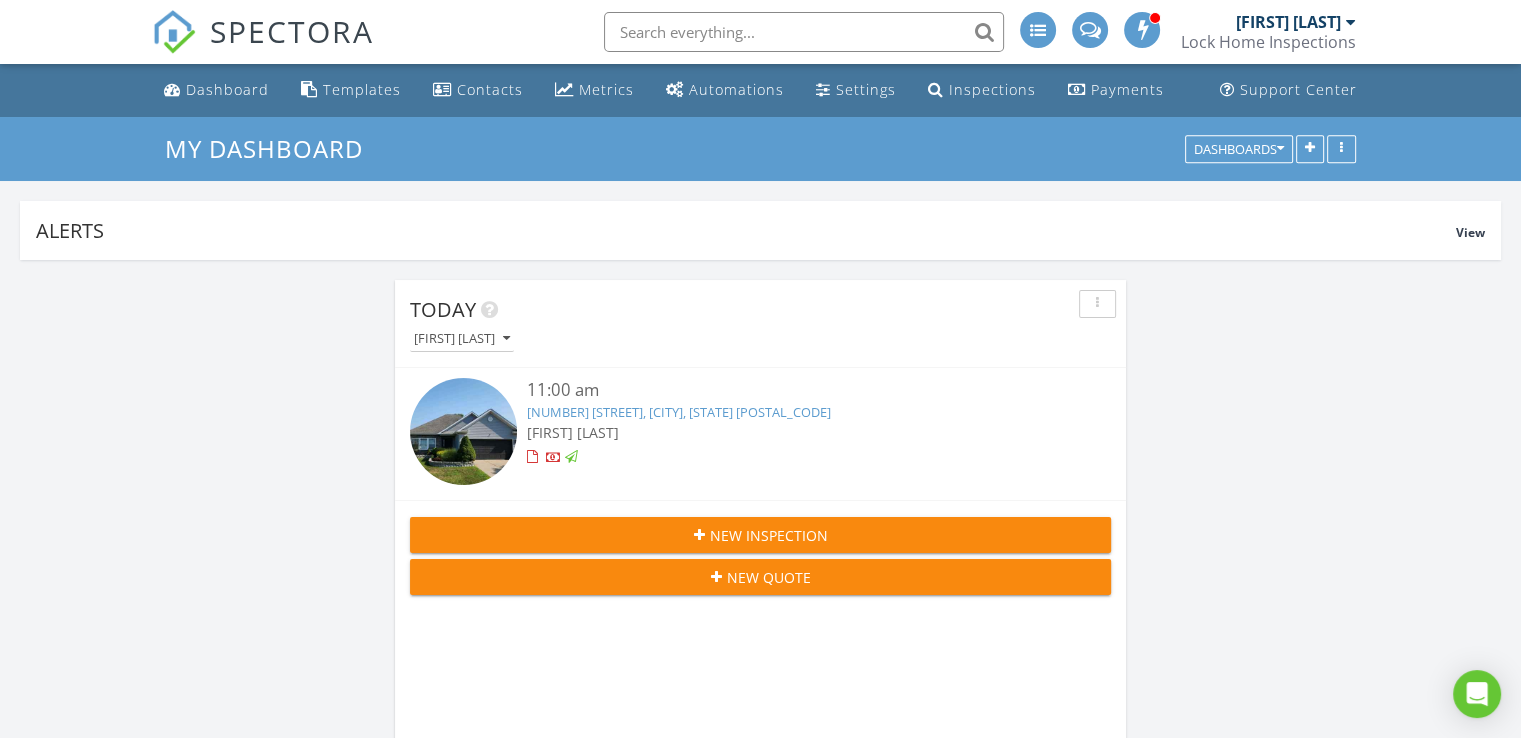 click on "New Inspection" at bounding box center (760, 535) 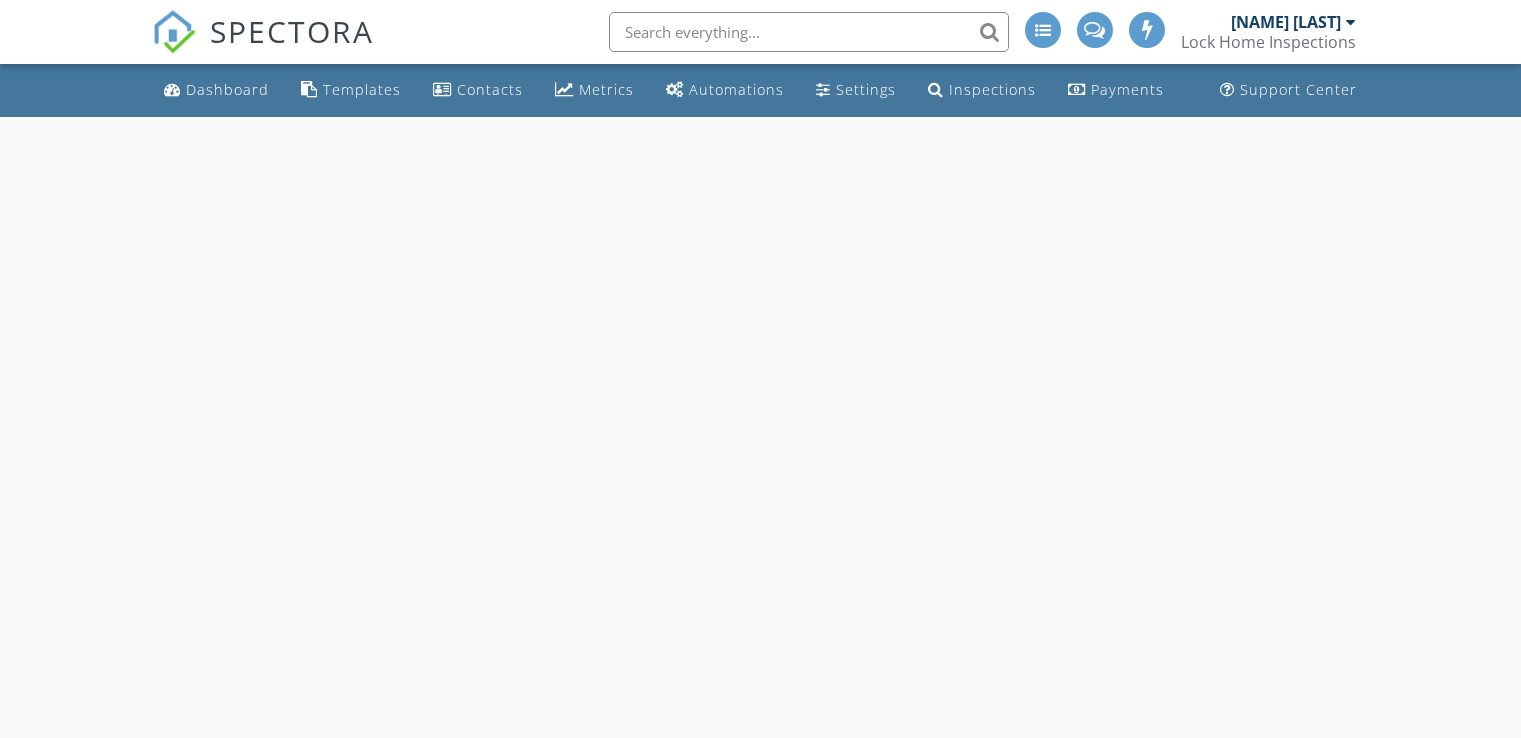 scroll, scrollTop: 0, scrollLeft: 0, axis: both 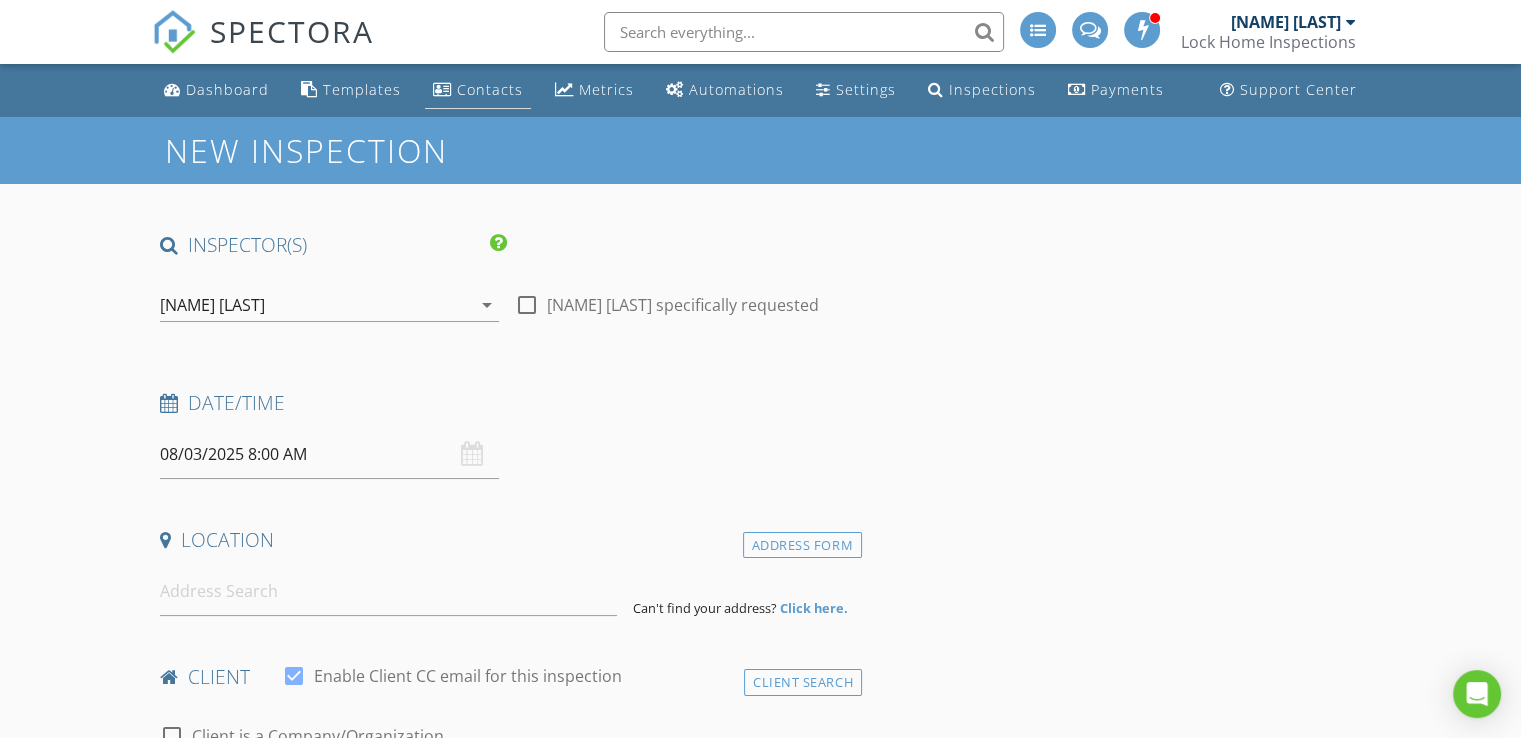 click on "Contacts" at bounding box center [490, 89] 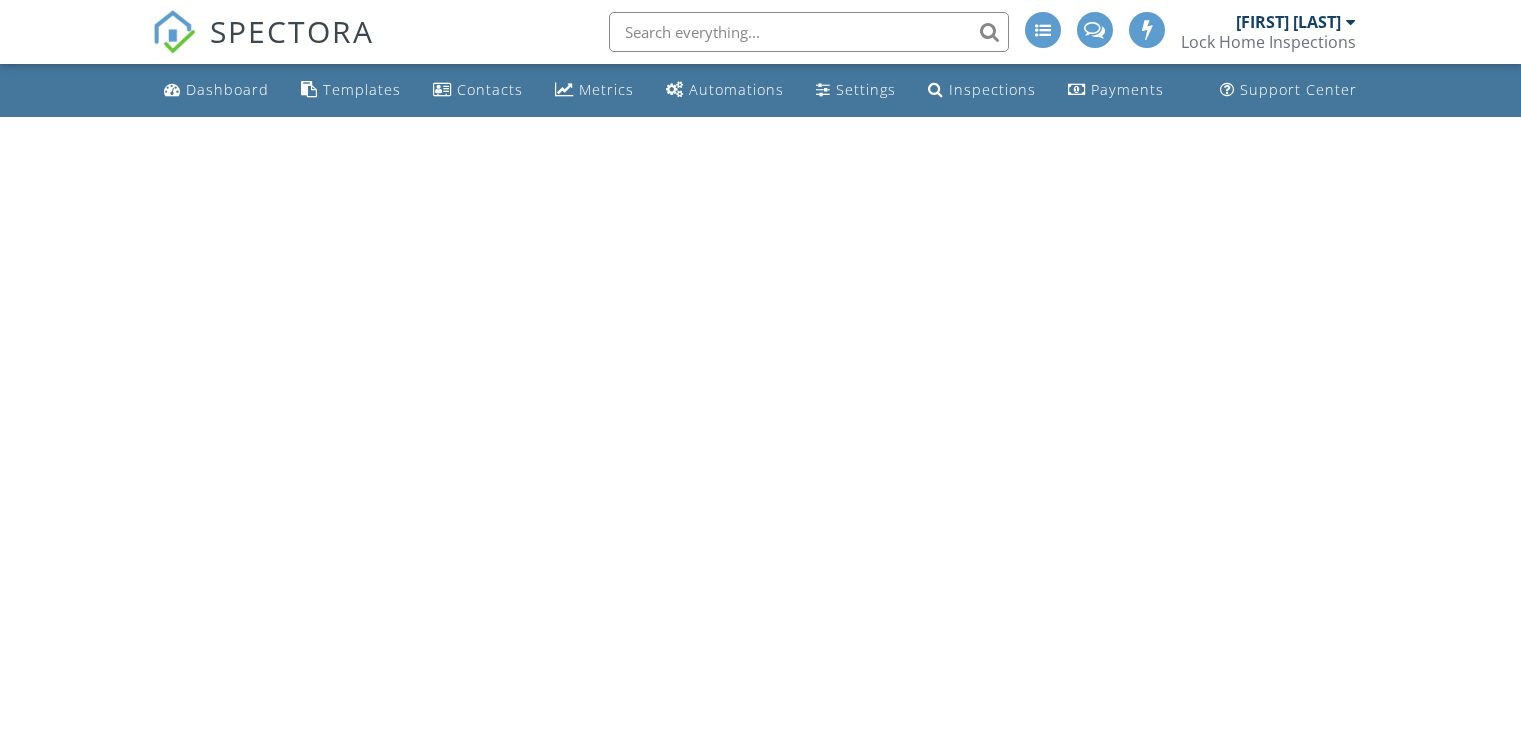 scroll, scrollTop: 0, scrollLeft: 0, axis: both 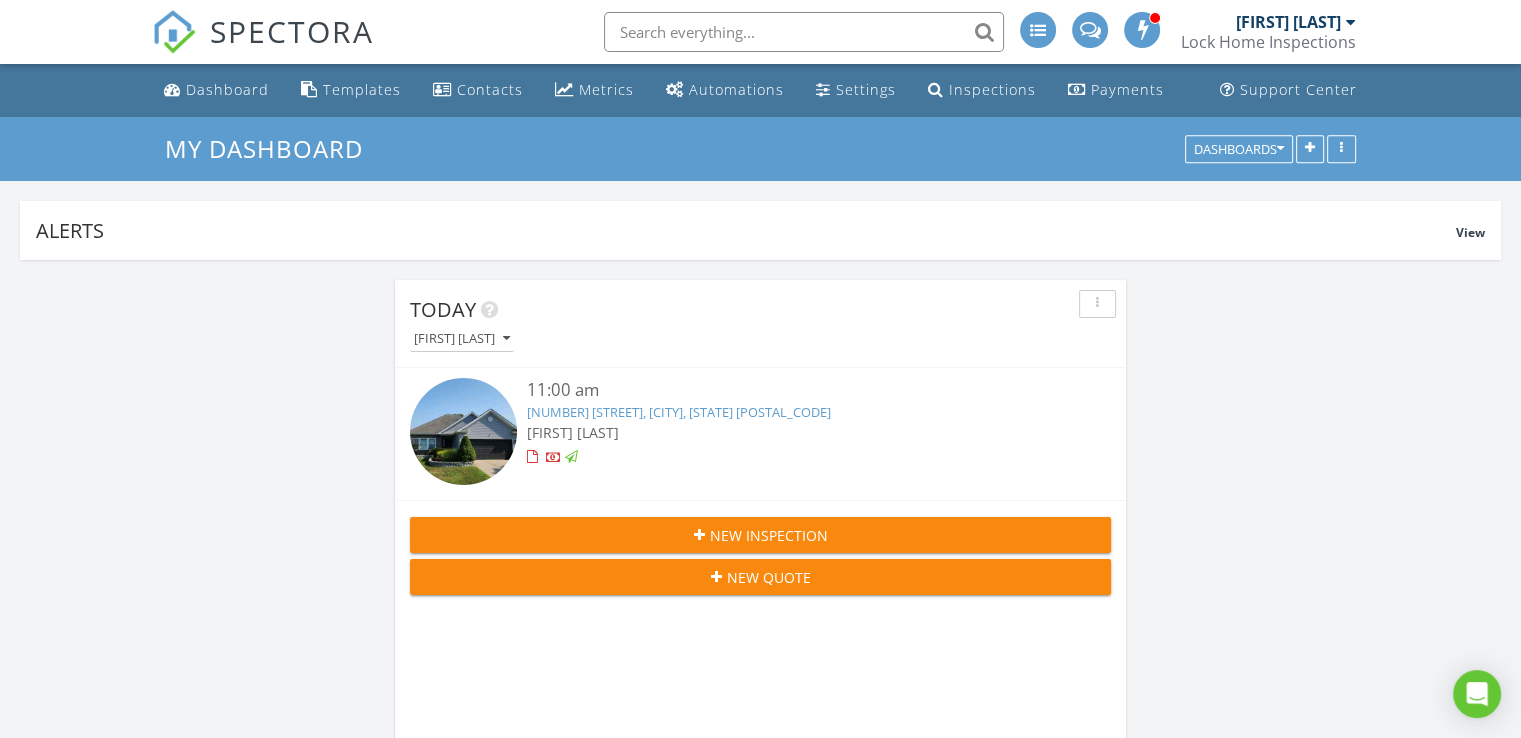 click on "New Inspection" at bounding box center [769, 535] 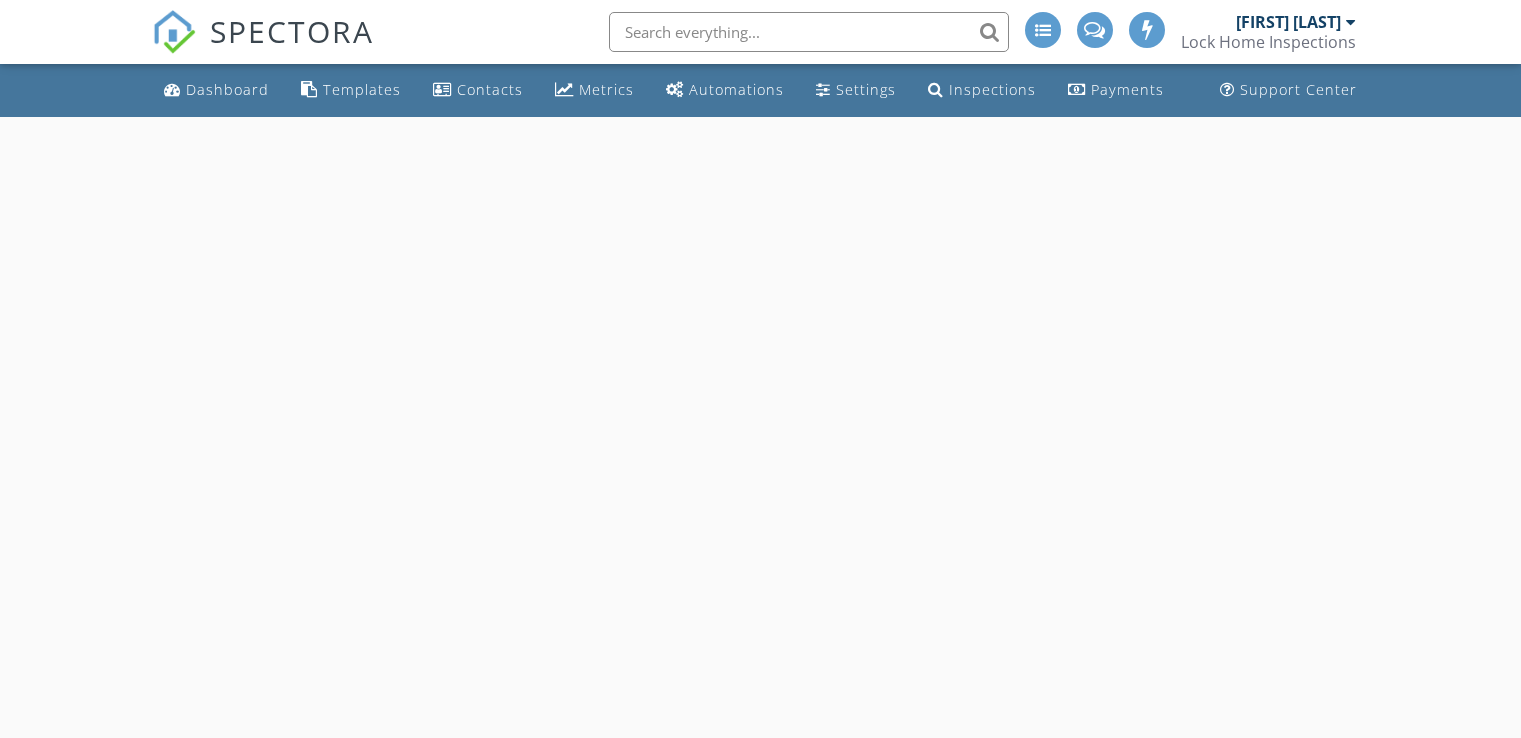 scroll, scrollTop: 0, scrollLeft: 0, axis: both 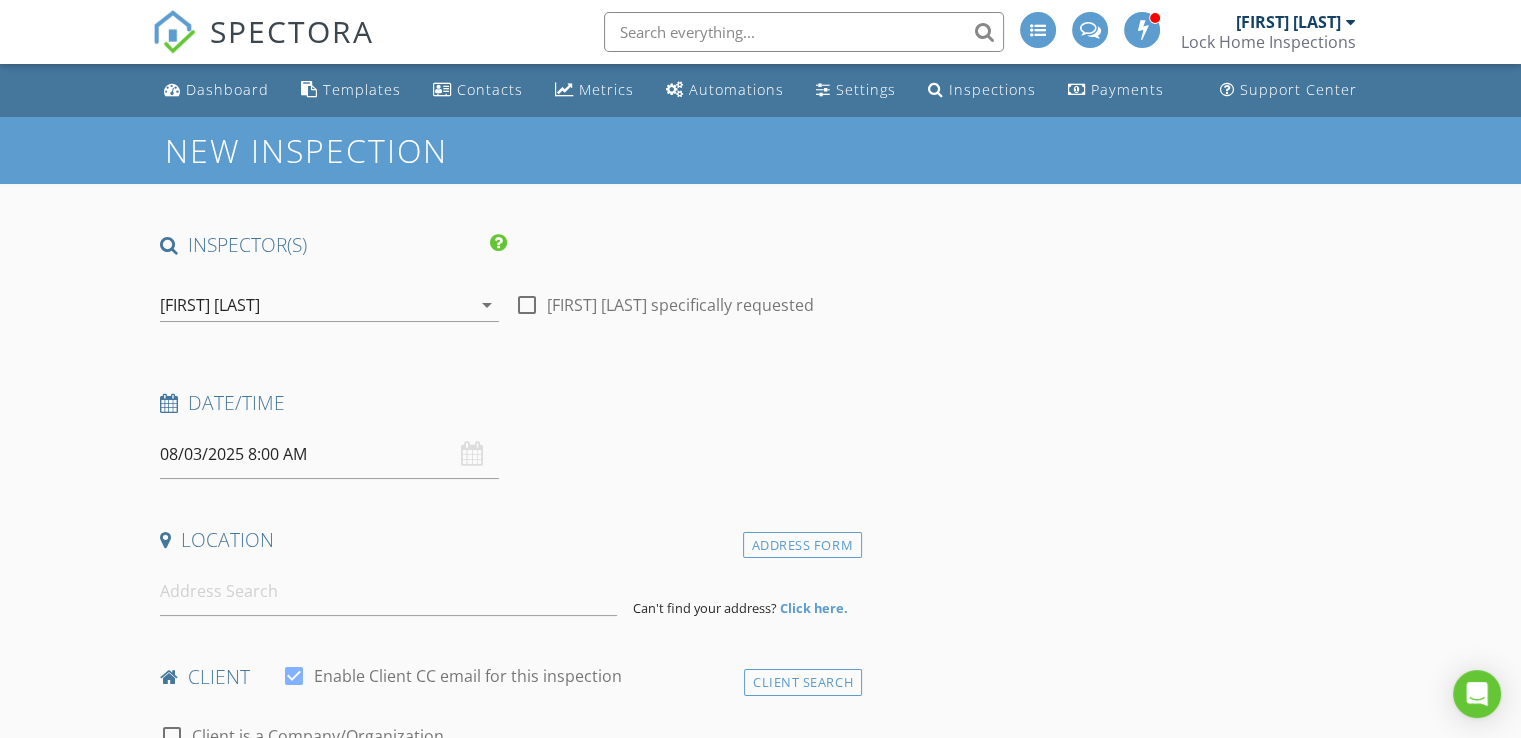 click on "08/03/2025 8:00 AM" at bounding box center [329, 454] 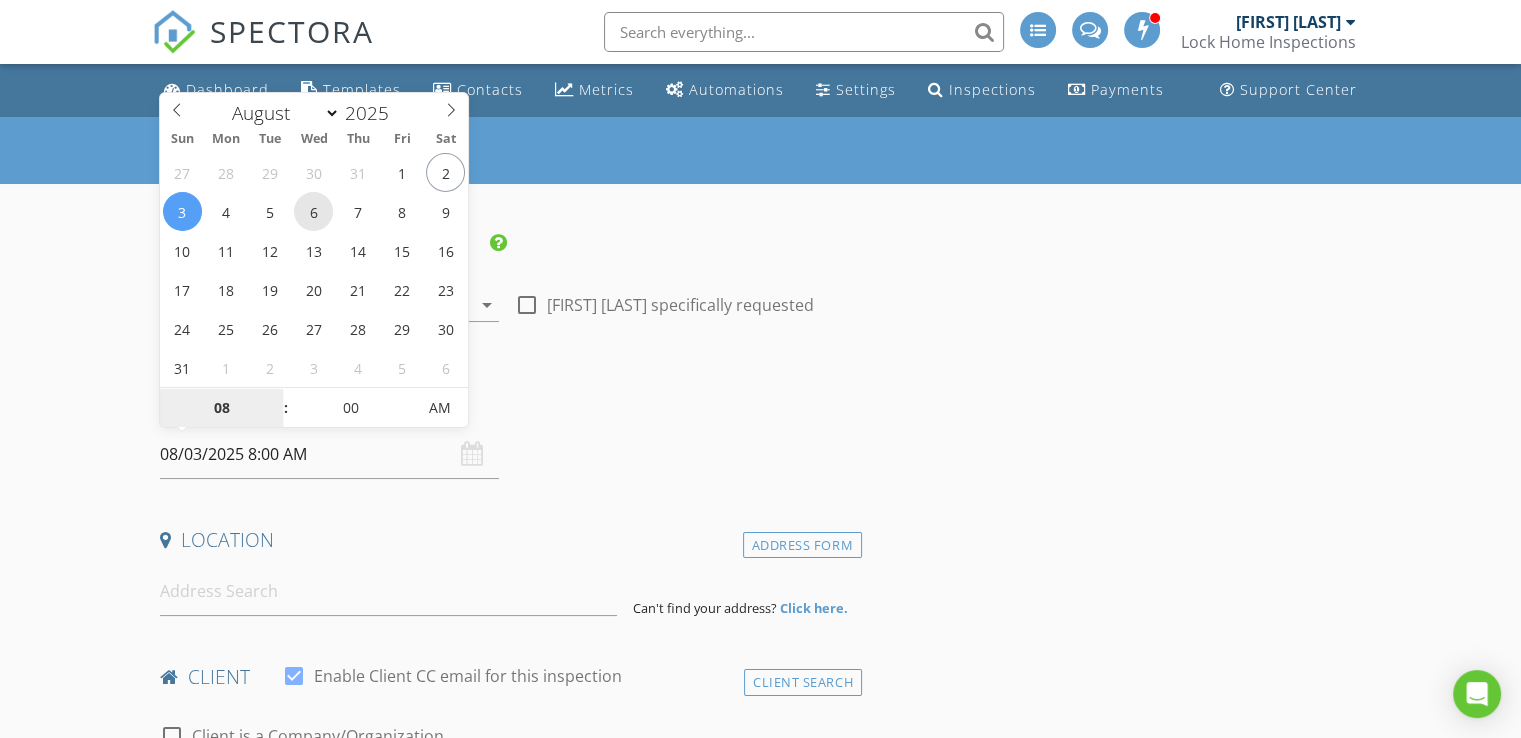 type on "08/06/2025 8:00 AM" 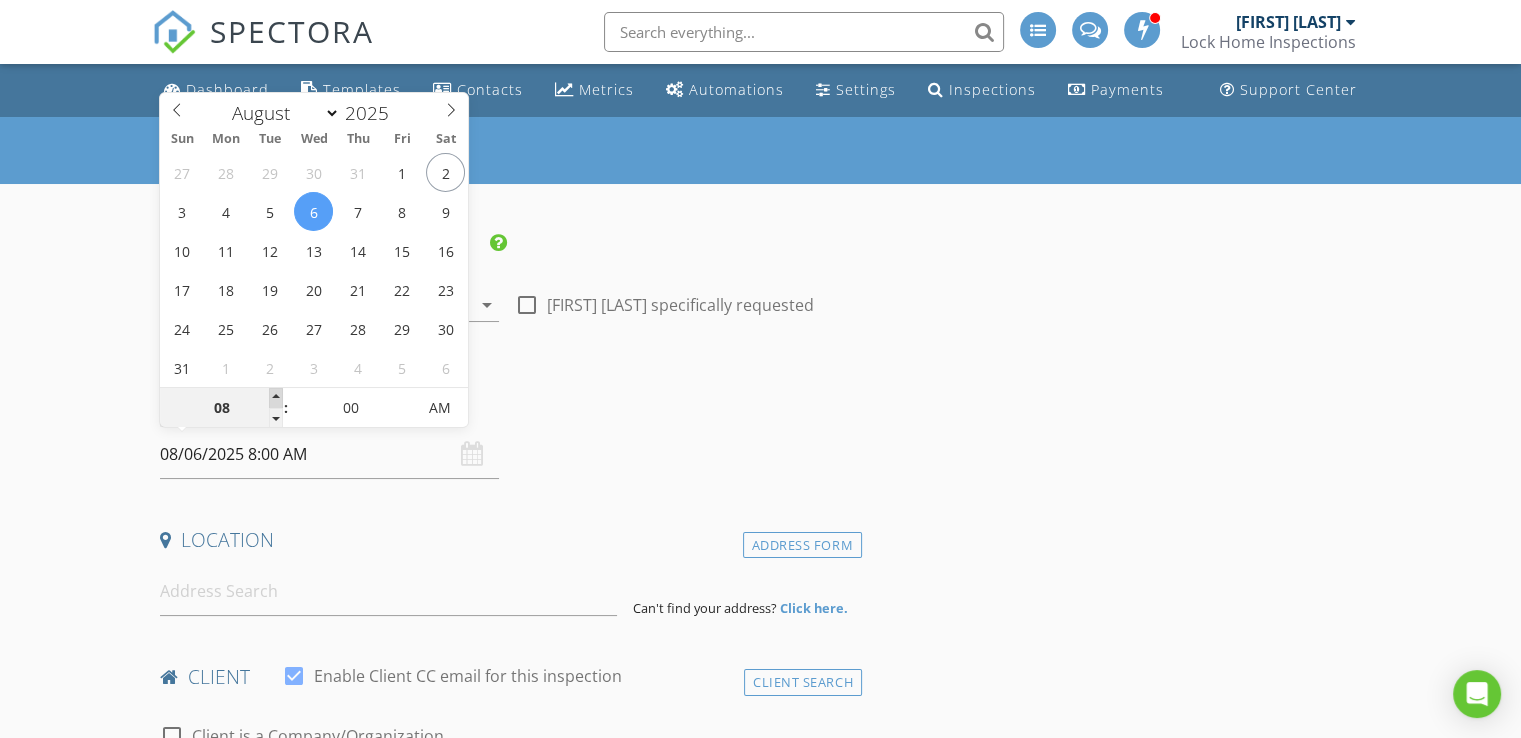 type on "09" 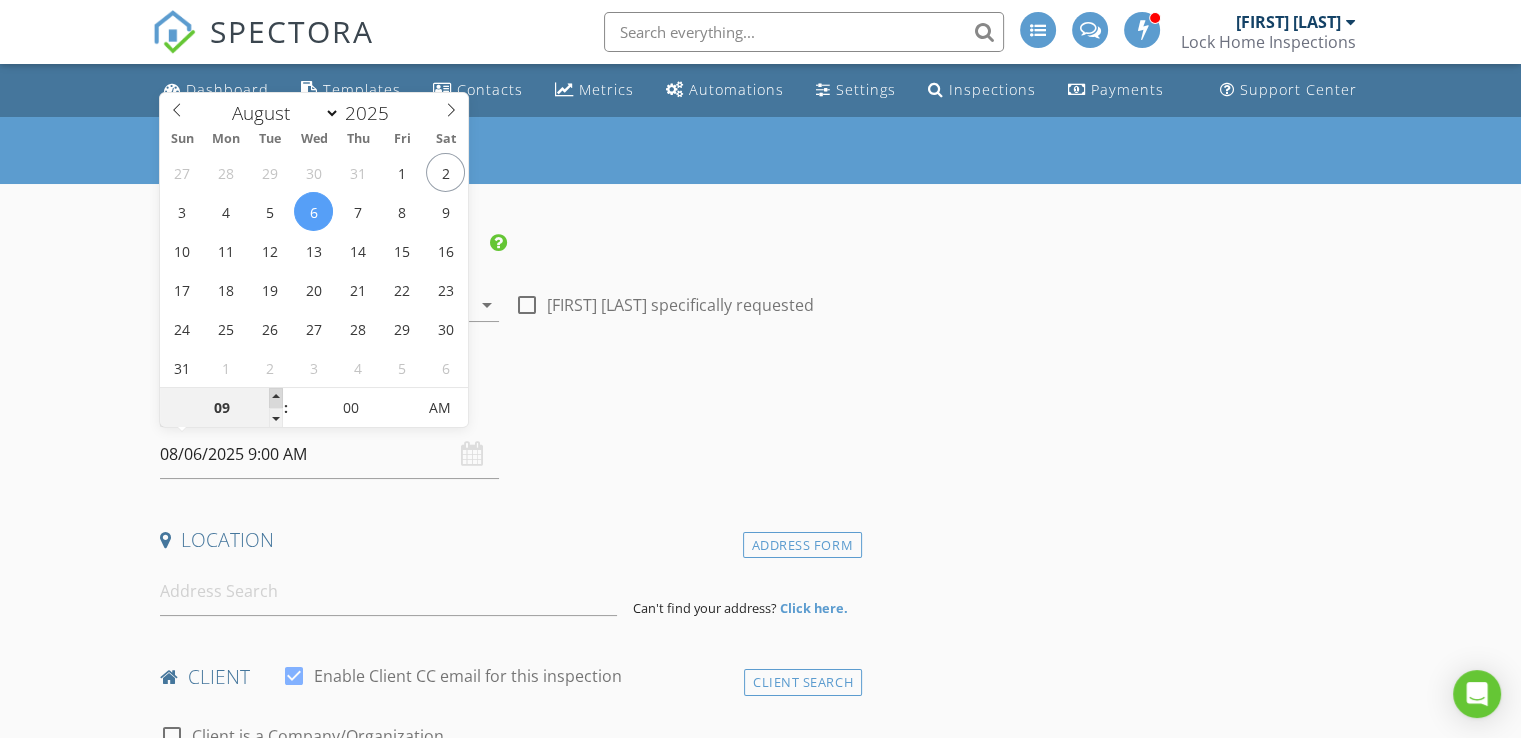 click at bounding box center [276, 398] 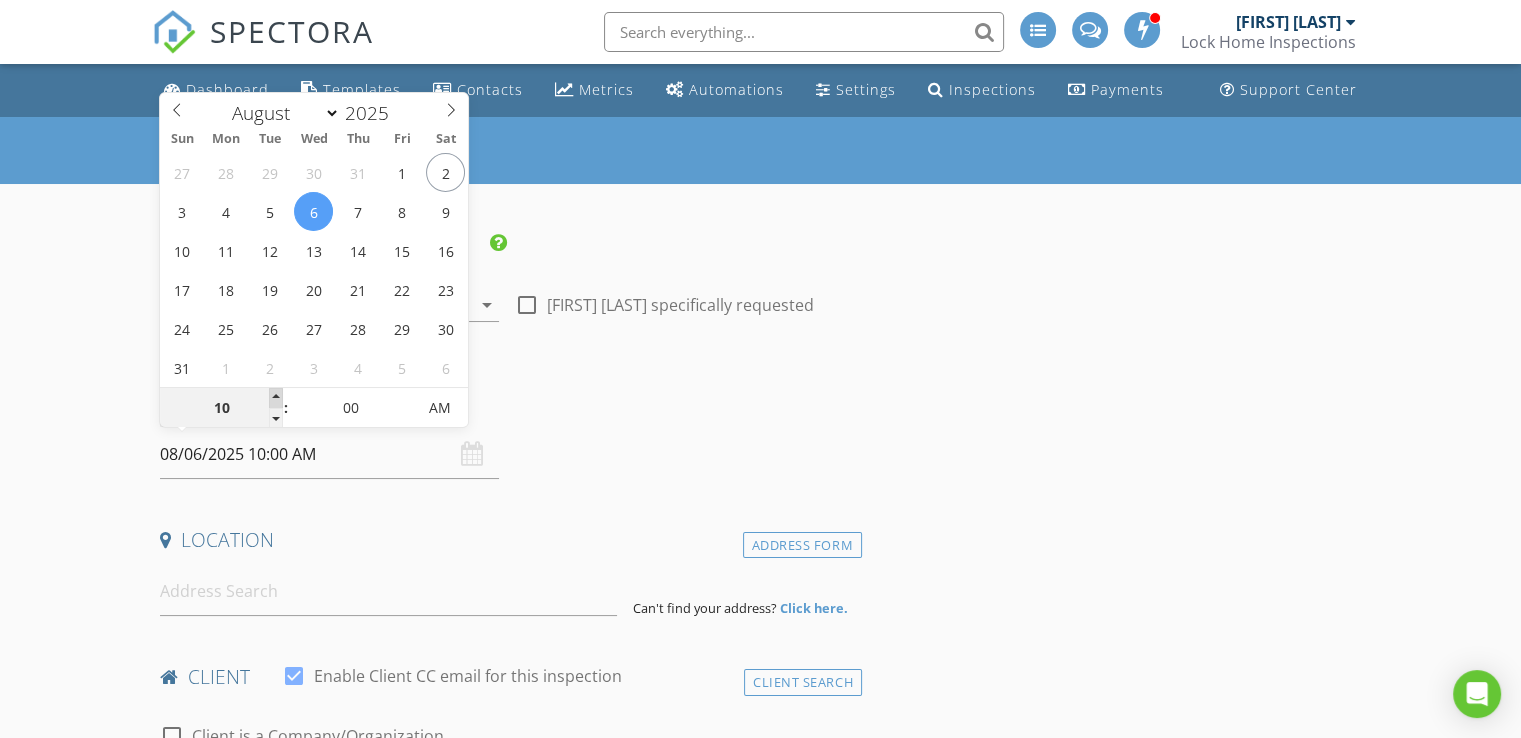 click at bounding box center (276, 398) 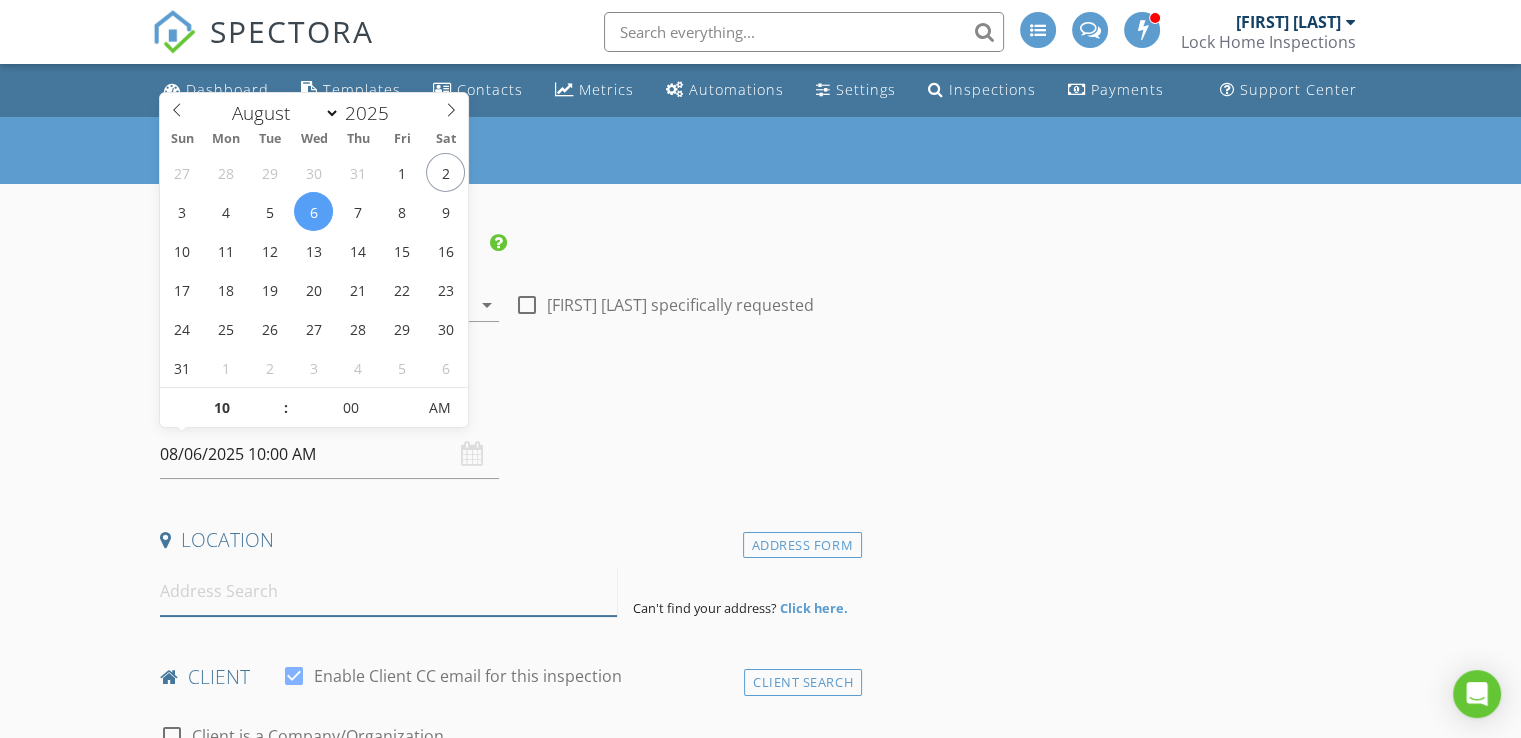 click at bounding box center [388, 591] 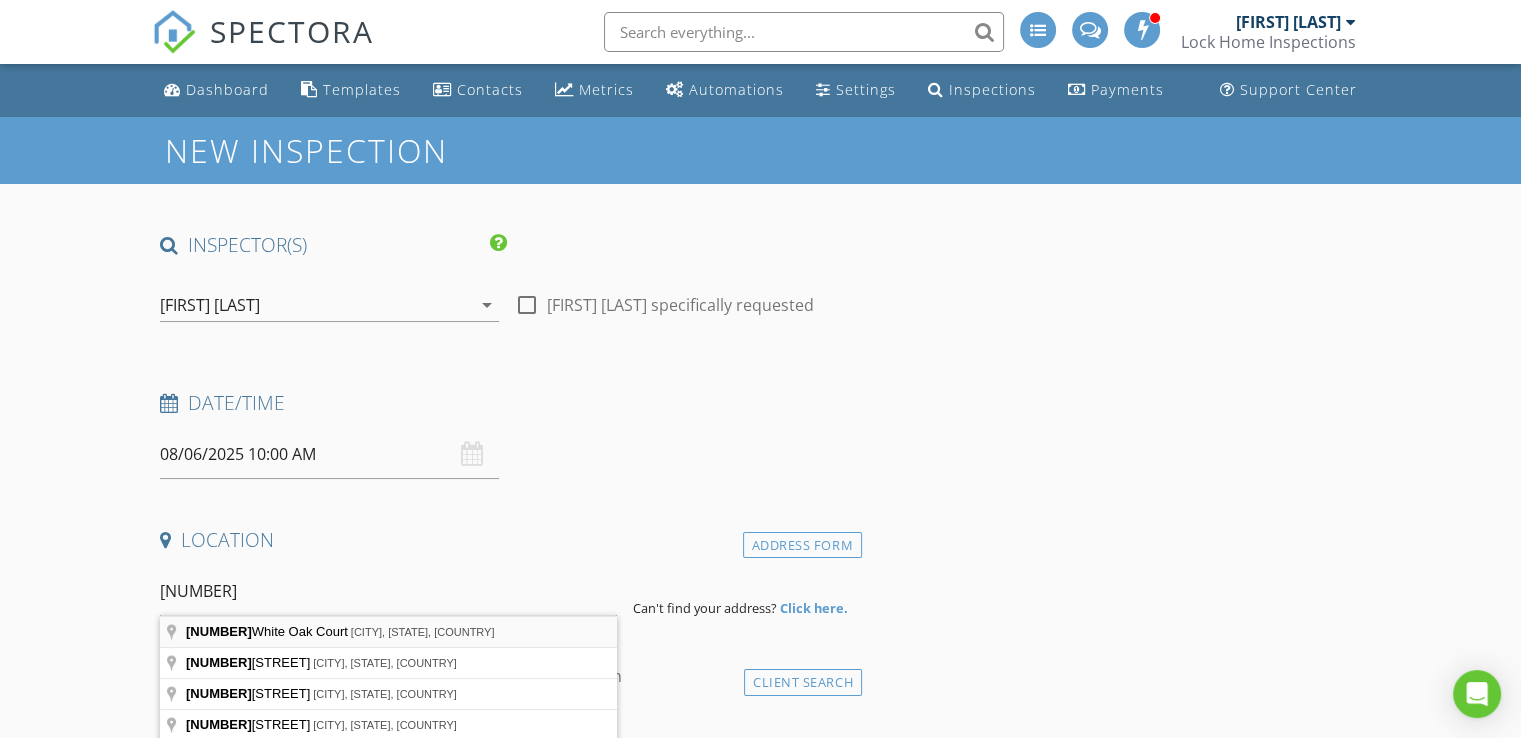 type on "[NUMBER] [STREET], [CITY], [STATE], [COUNTRY]" 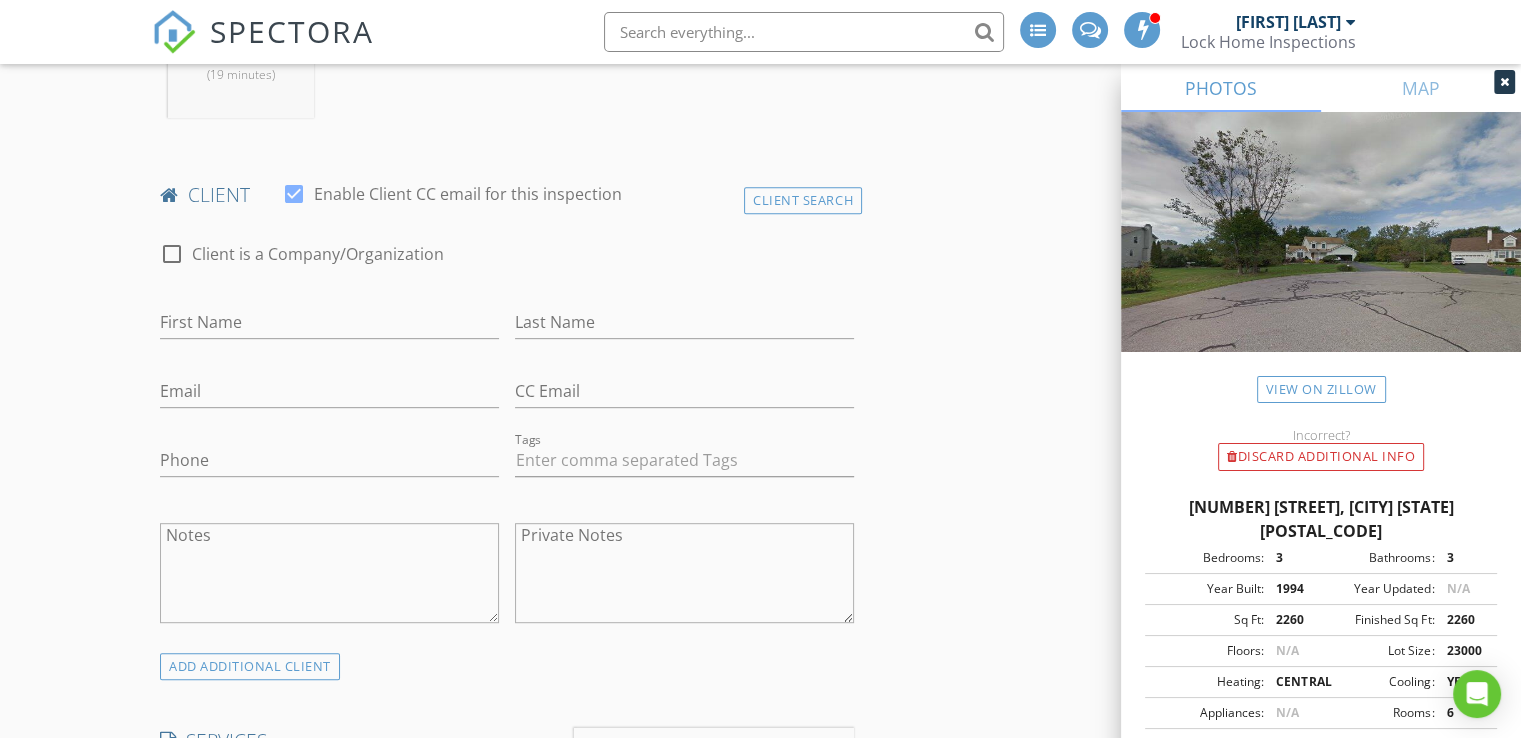 scroll, scrollTop: 895, scrollLeft: 0, axis: vertical 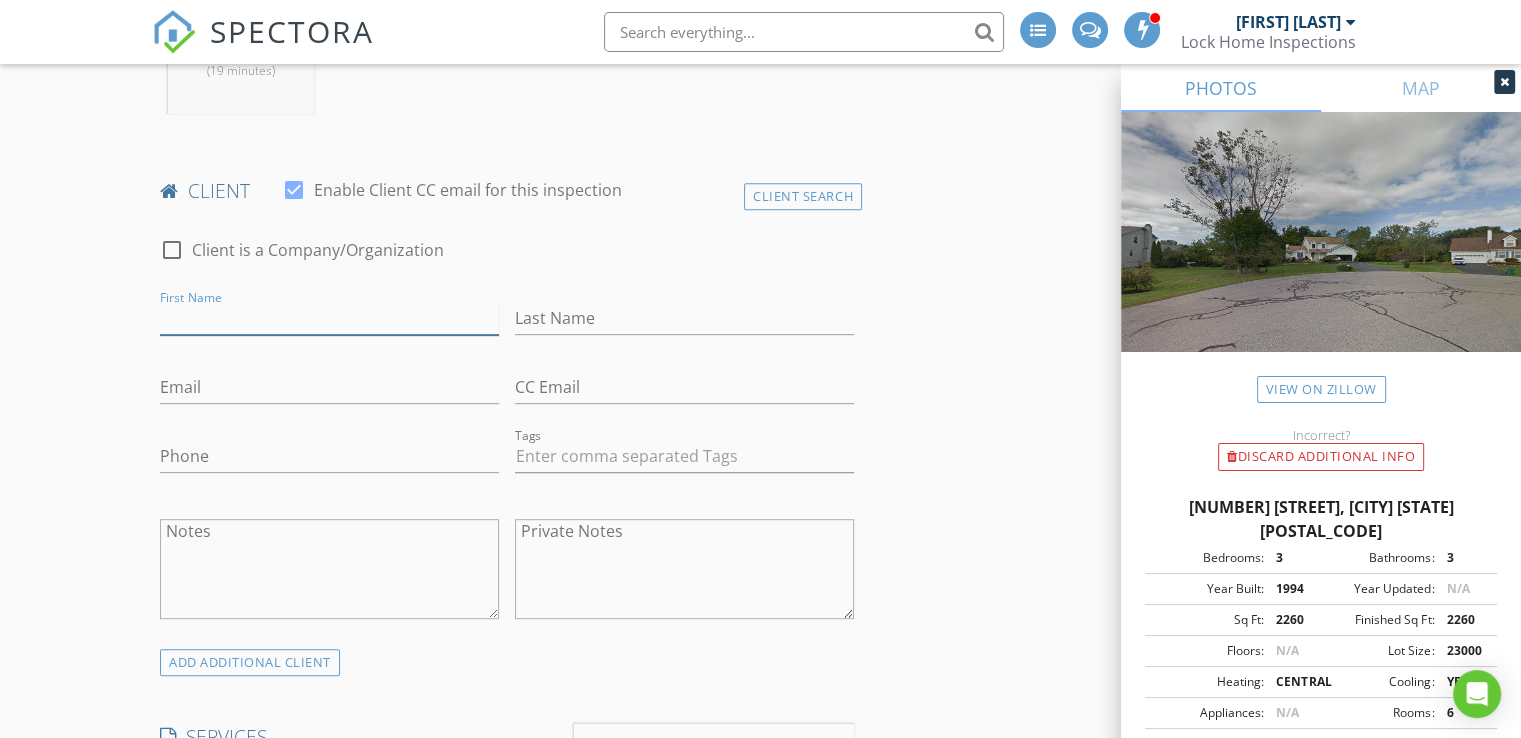 click on "First Name" at bounding box center (329, 318) 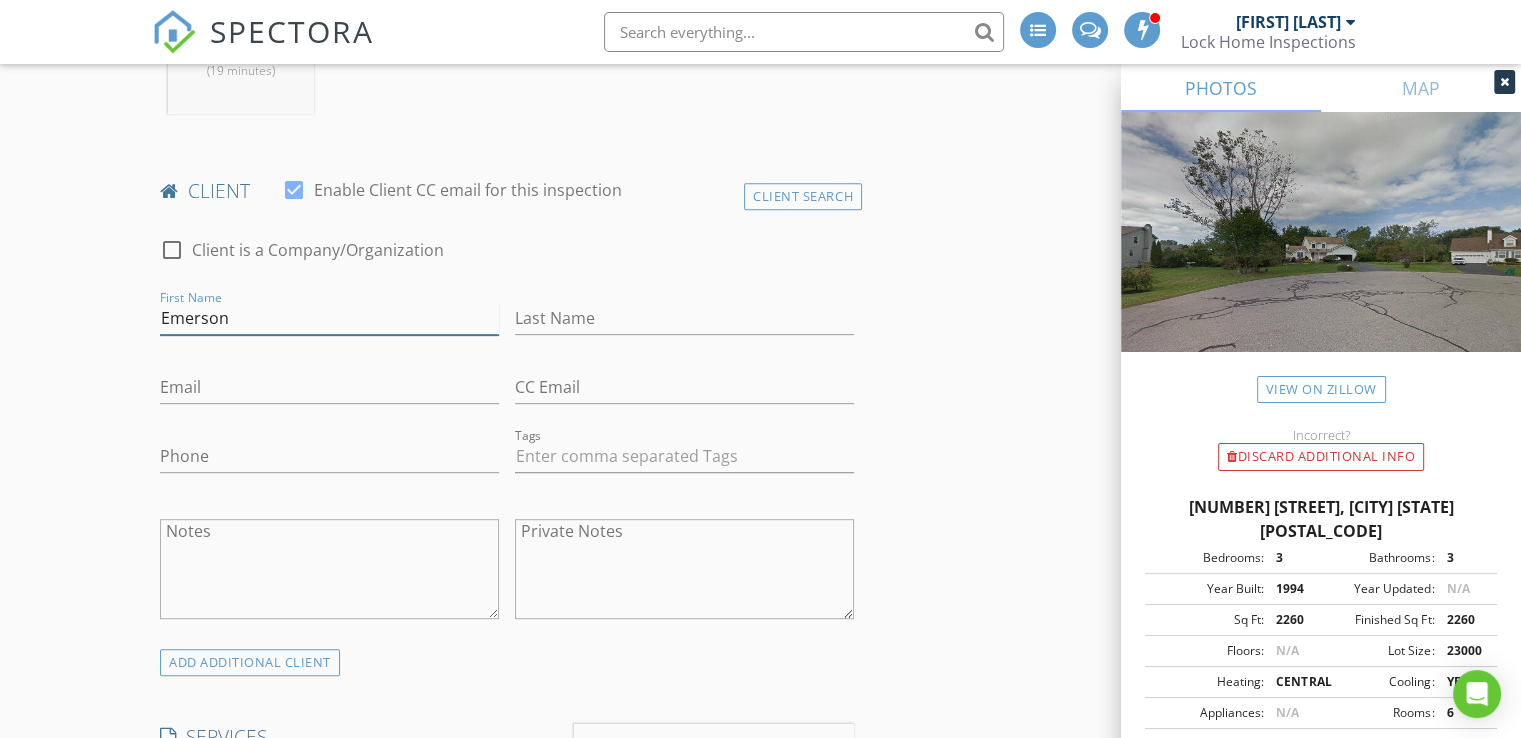 type on "Emerson" 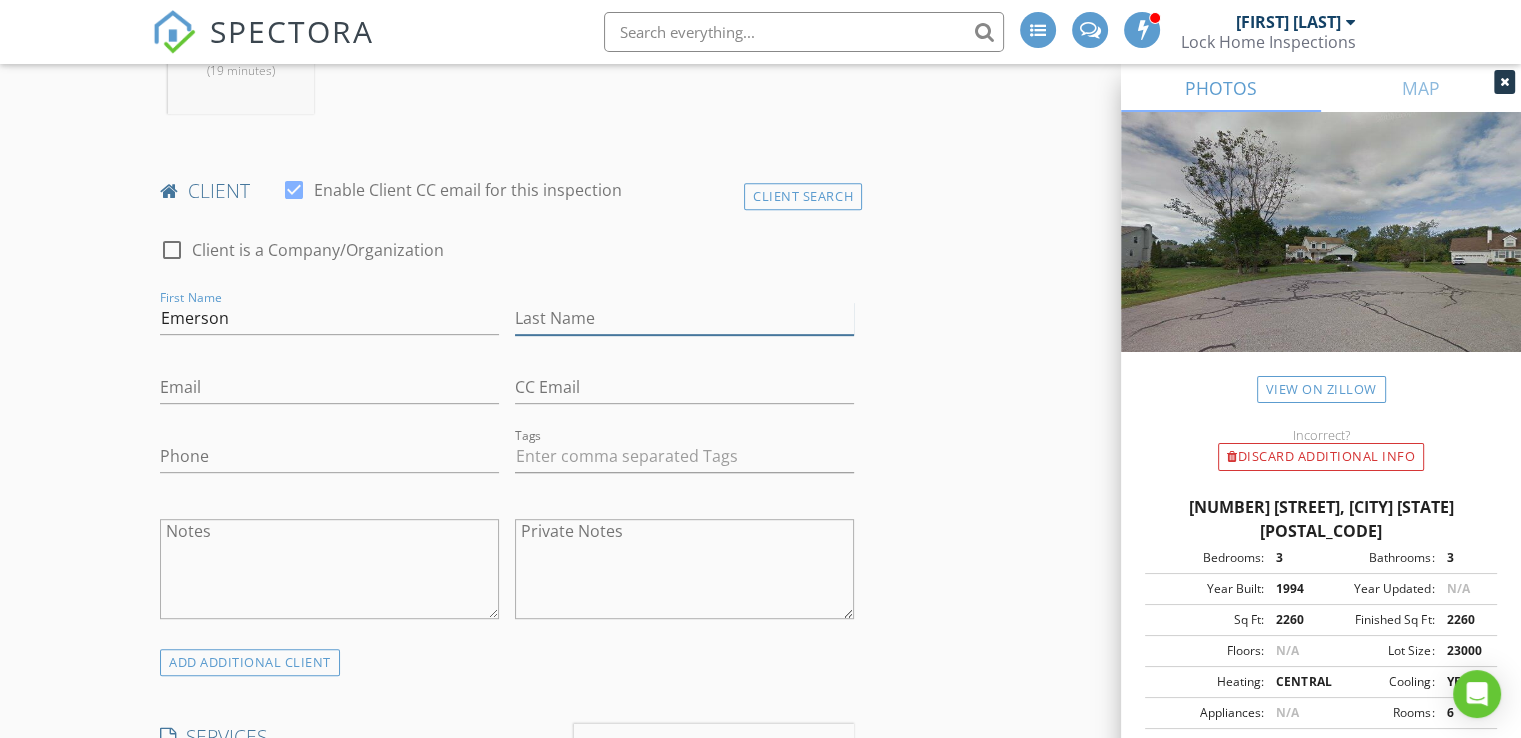 click on "Last Name" at bounding box center [684, 318] 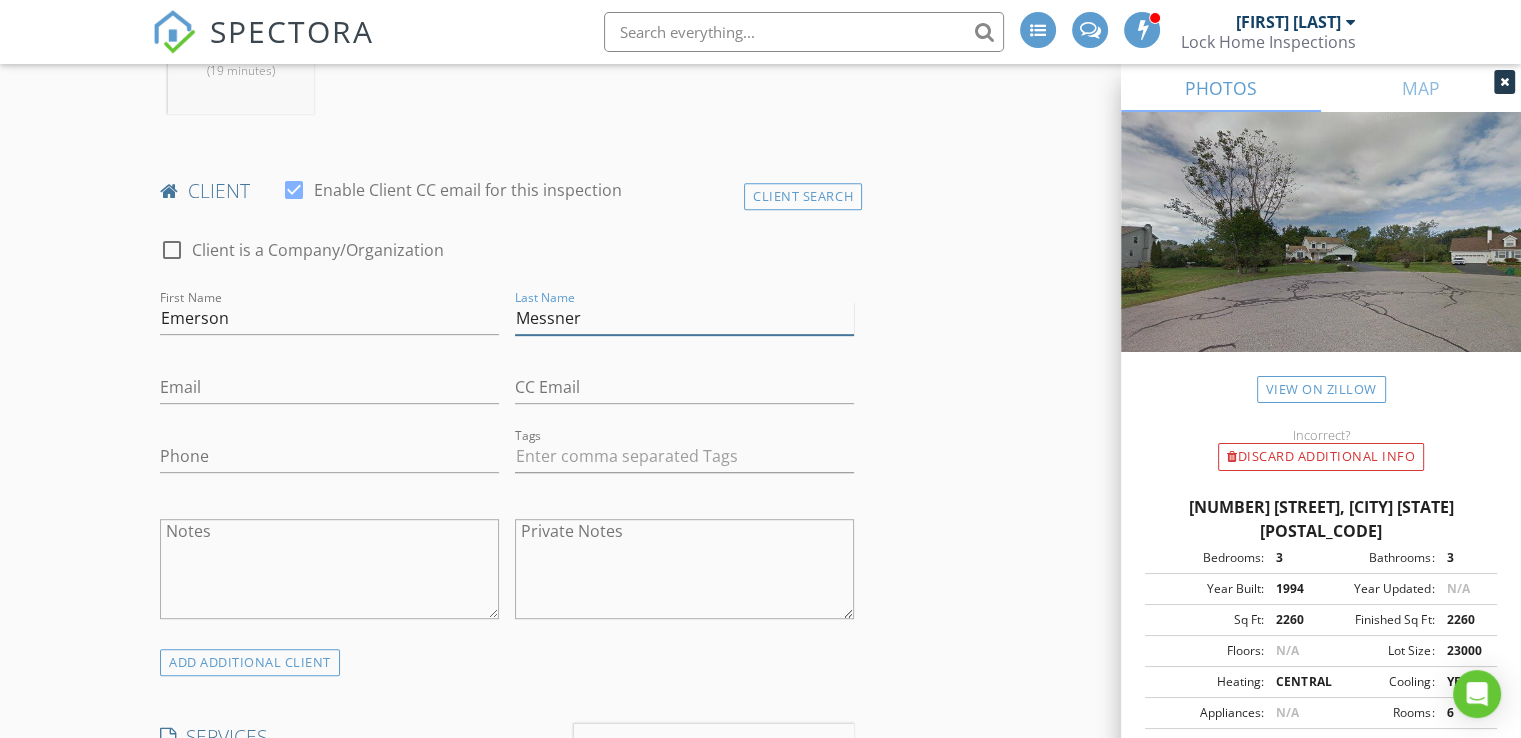 type on "[LAST]" 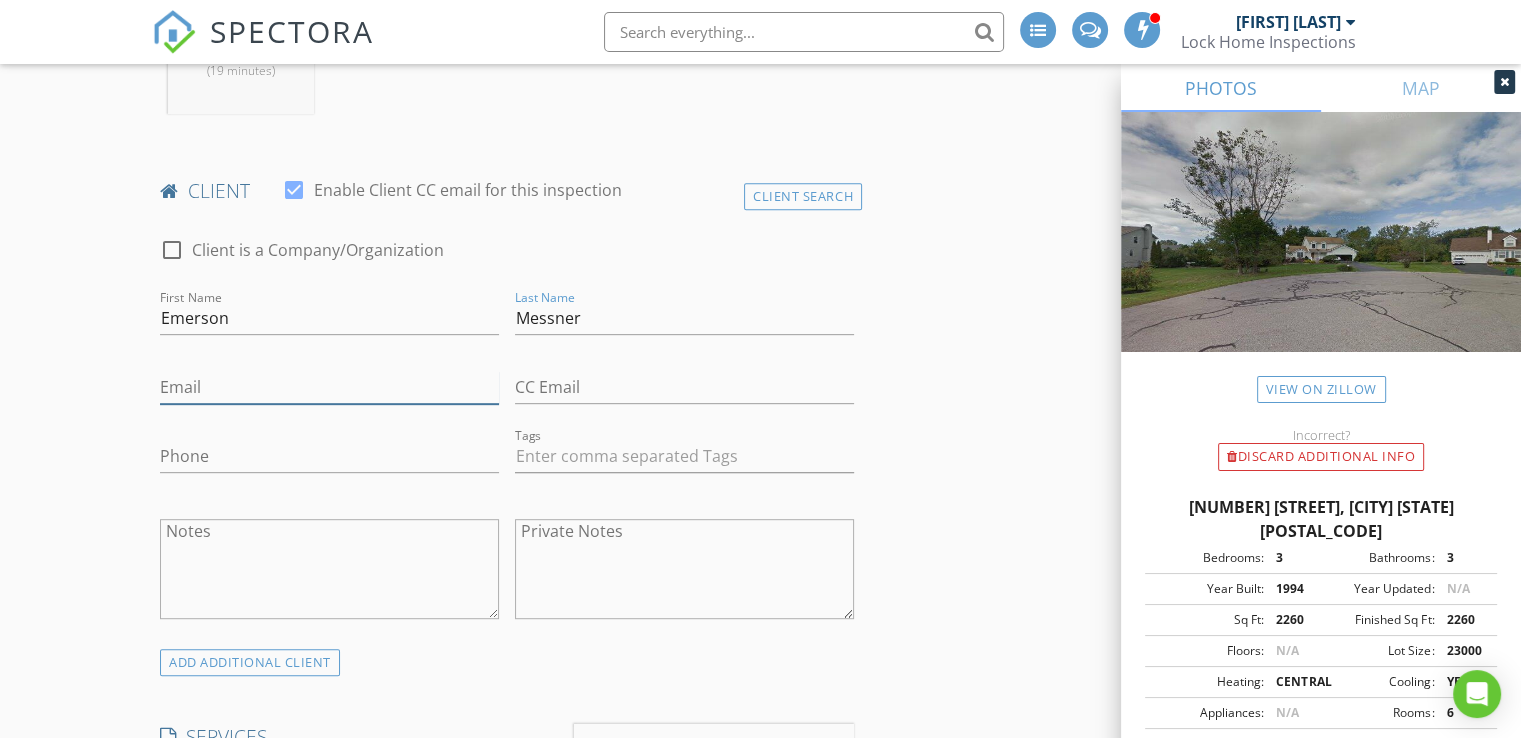 click on "Email" at bounding box center (329, 387) 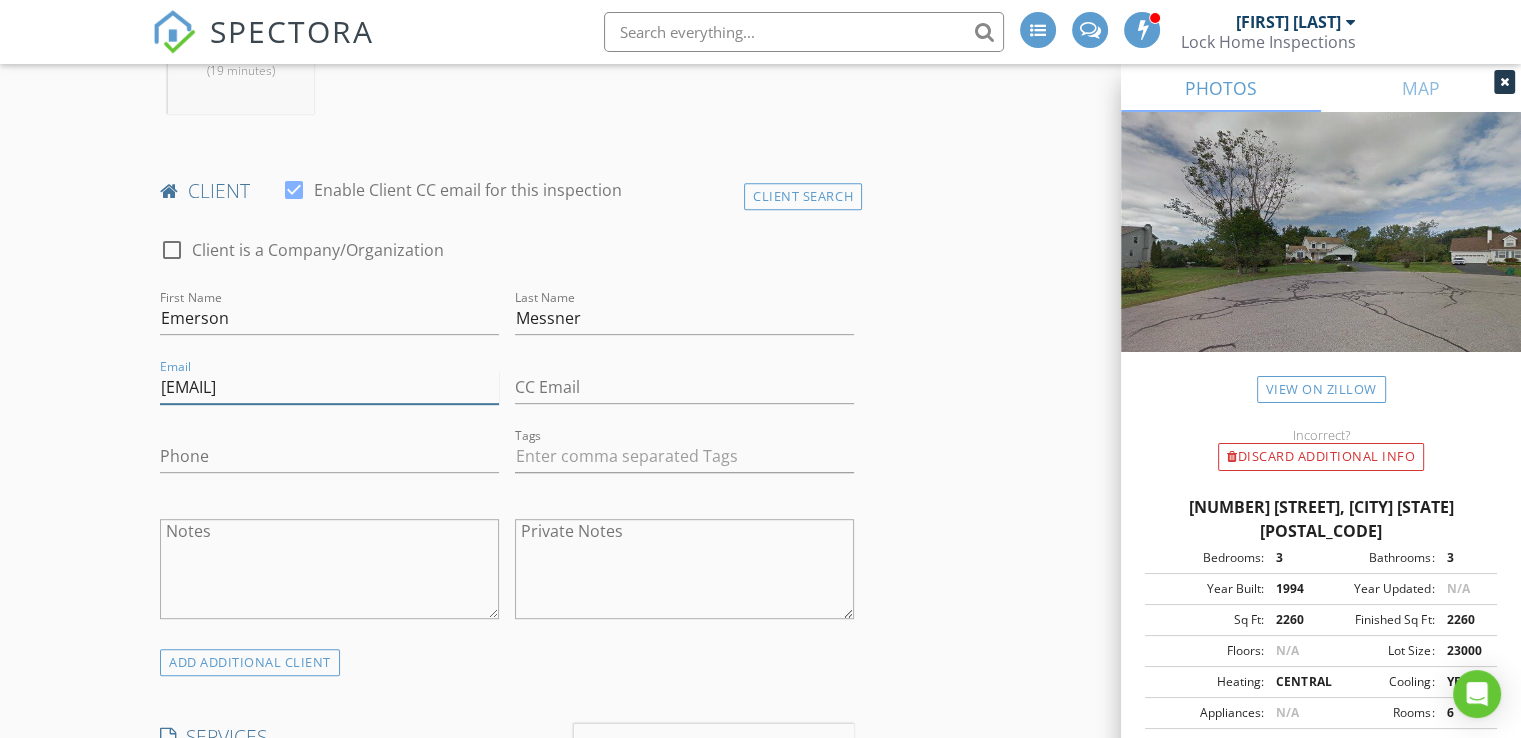 type on "Emess1110@gmail.com" 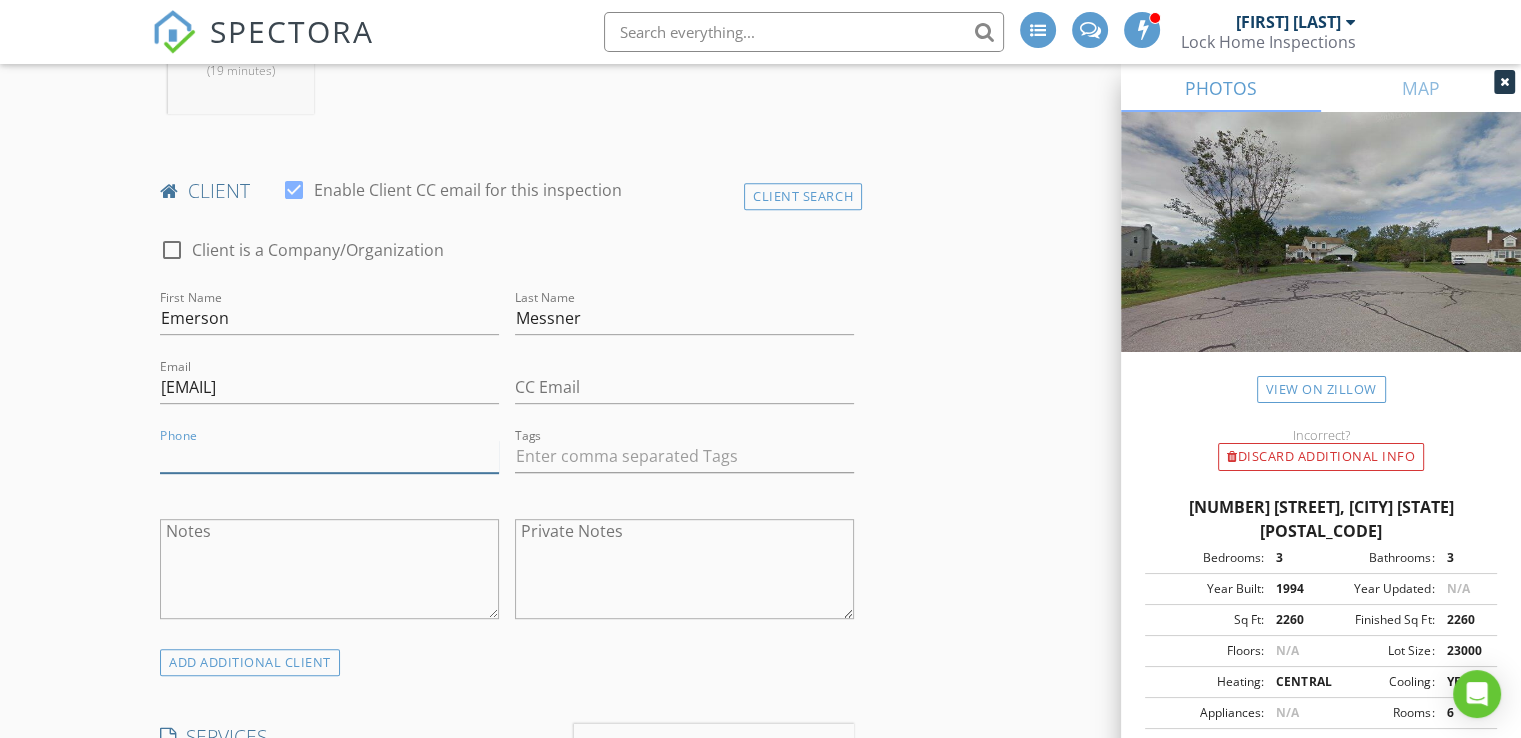 click on "Phone" at bounding box center [329, 456] 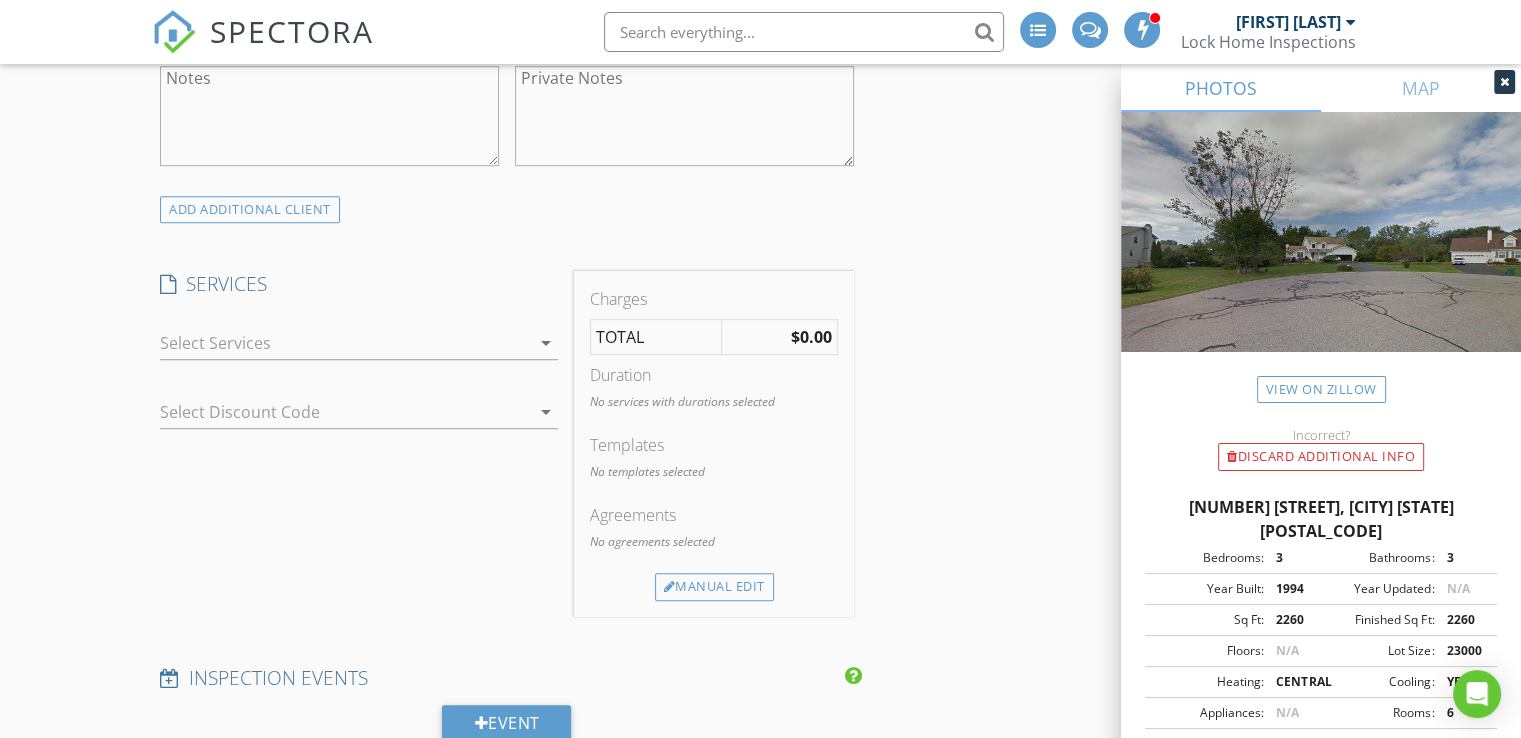 scroll, scrollTop: 1352, scrollLeft: 0, axis: vertical 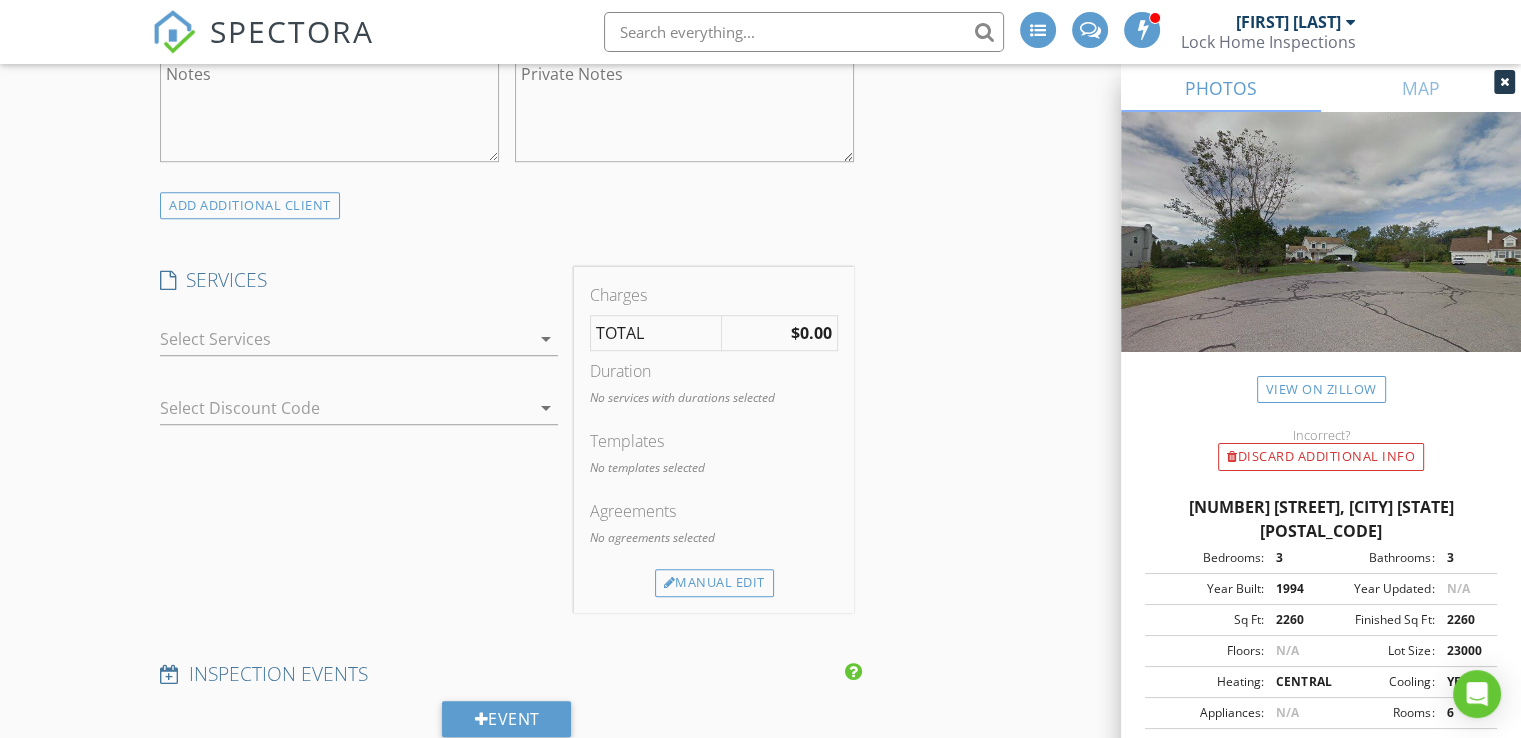 type on "[PHONE]" 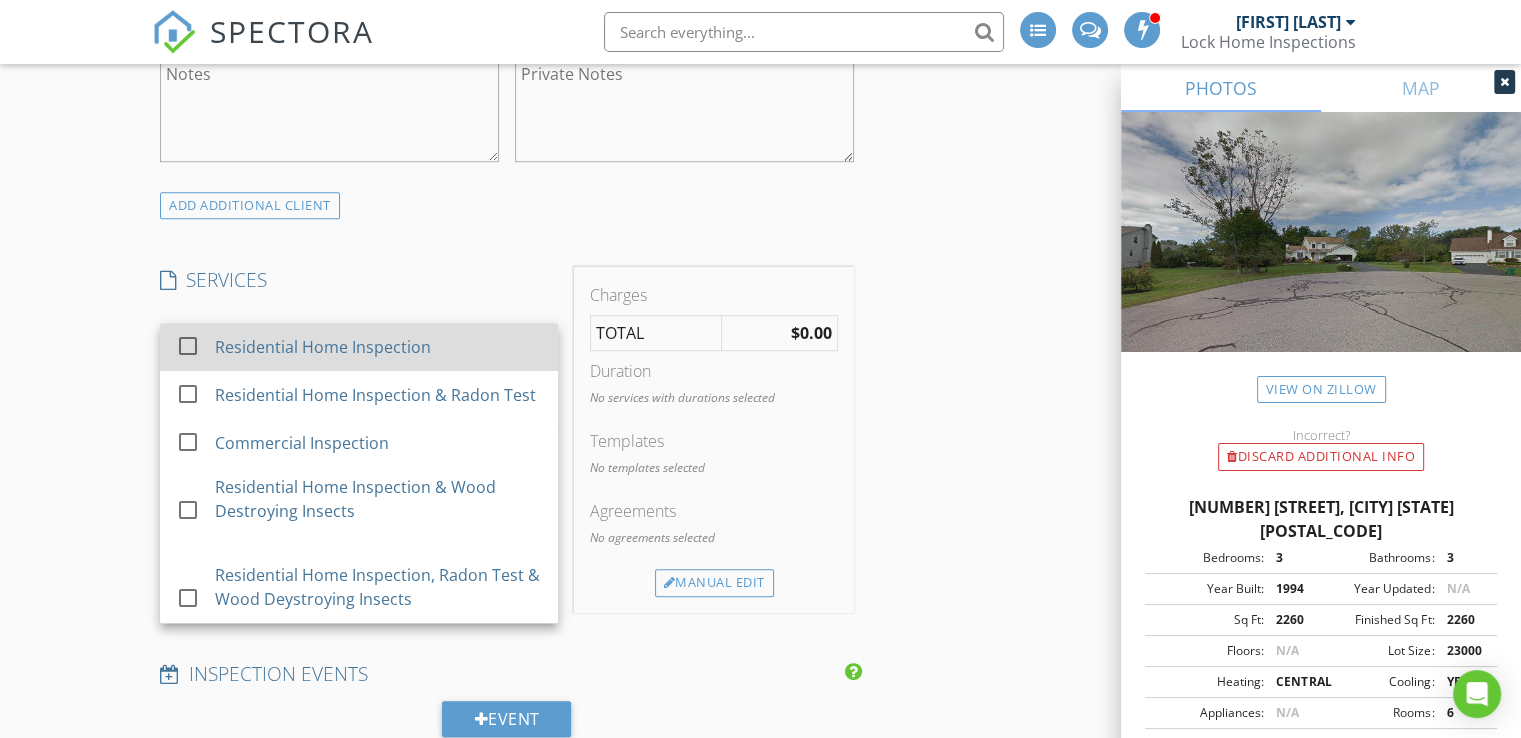 click on "Residential Home Inspection" at bounding box center (323, 347) 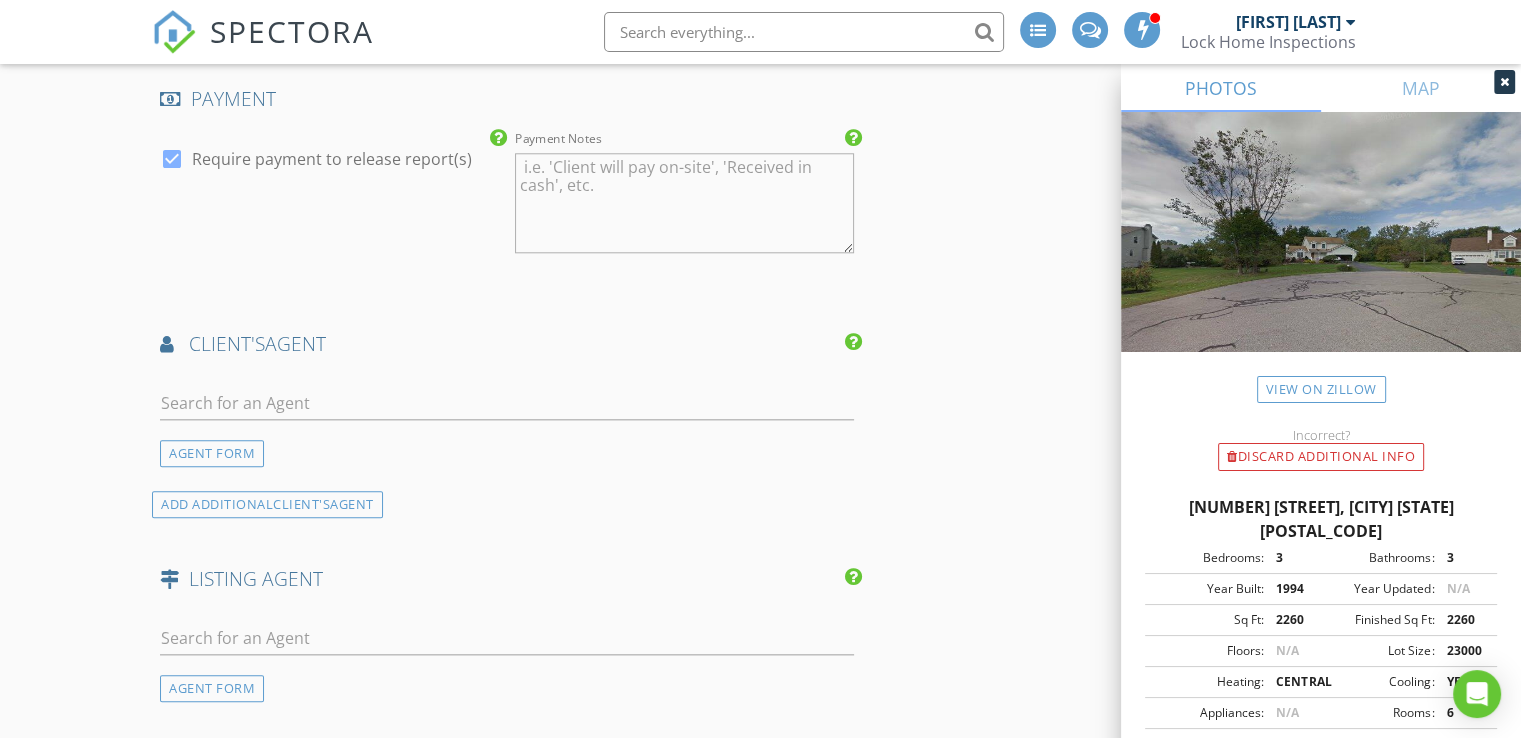 scroll, scrollTop: 2100, scrollLeft: 0, axis: vertical 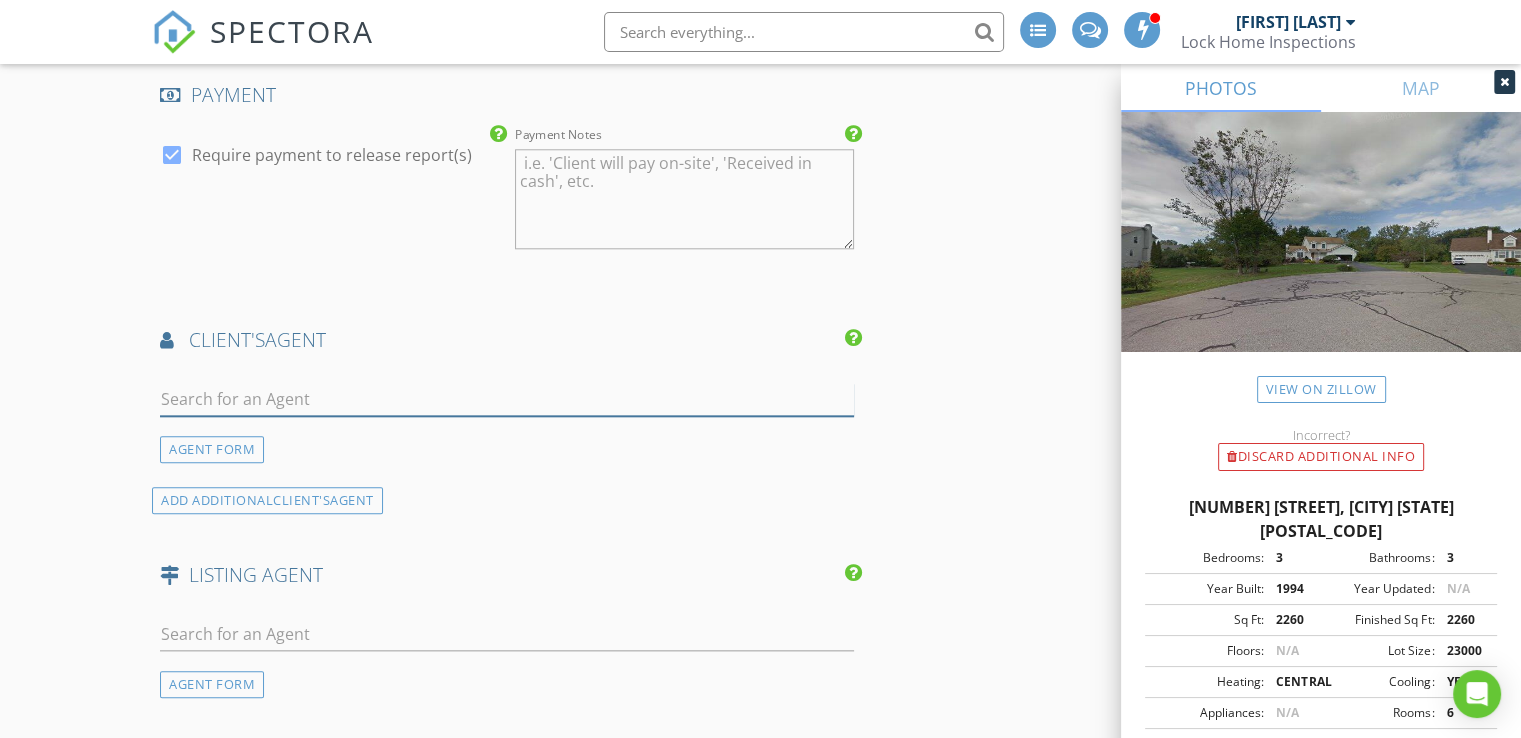 click at bounding box center [507, 399] 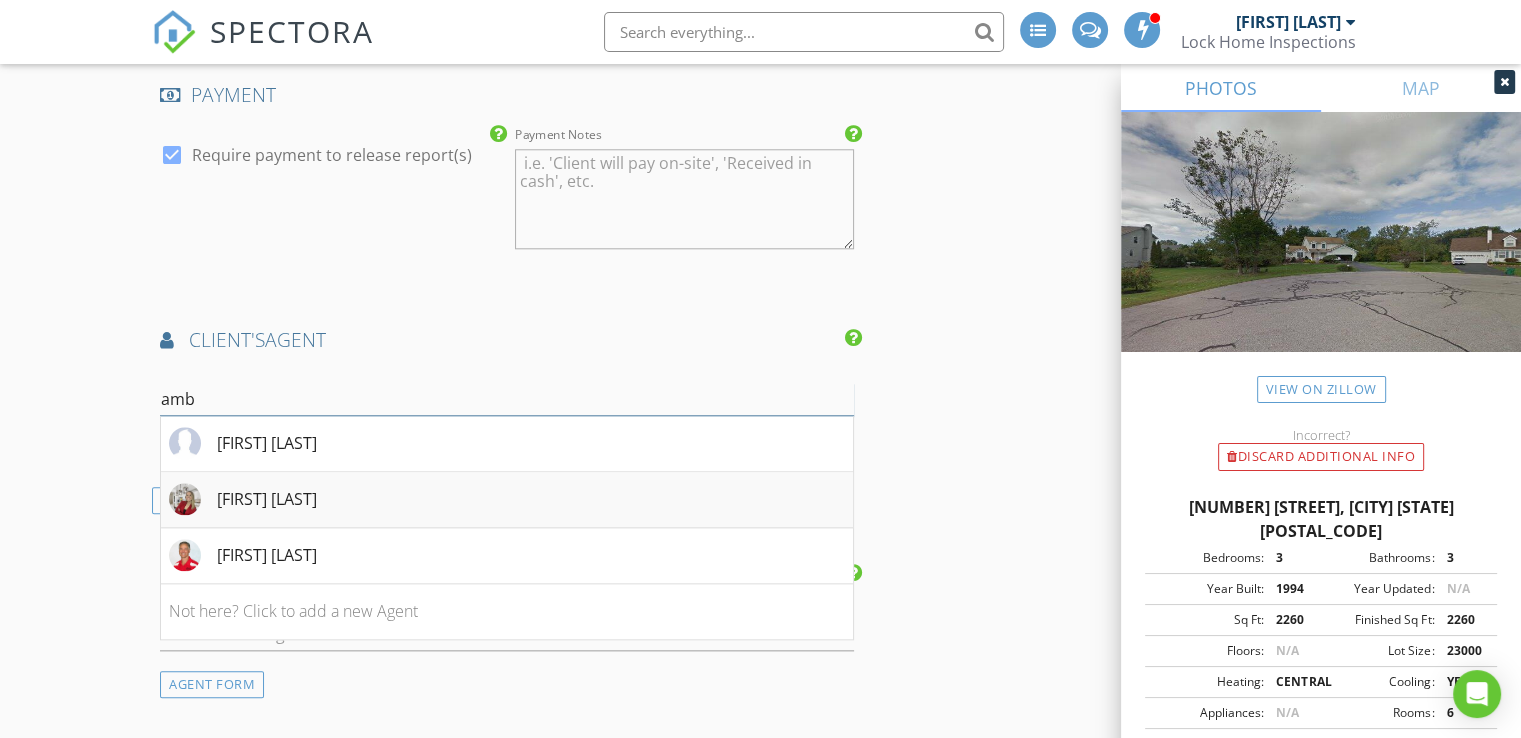 type on "amb" 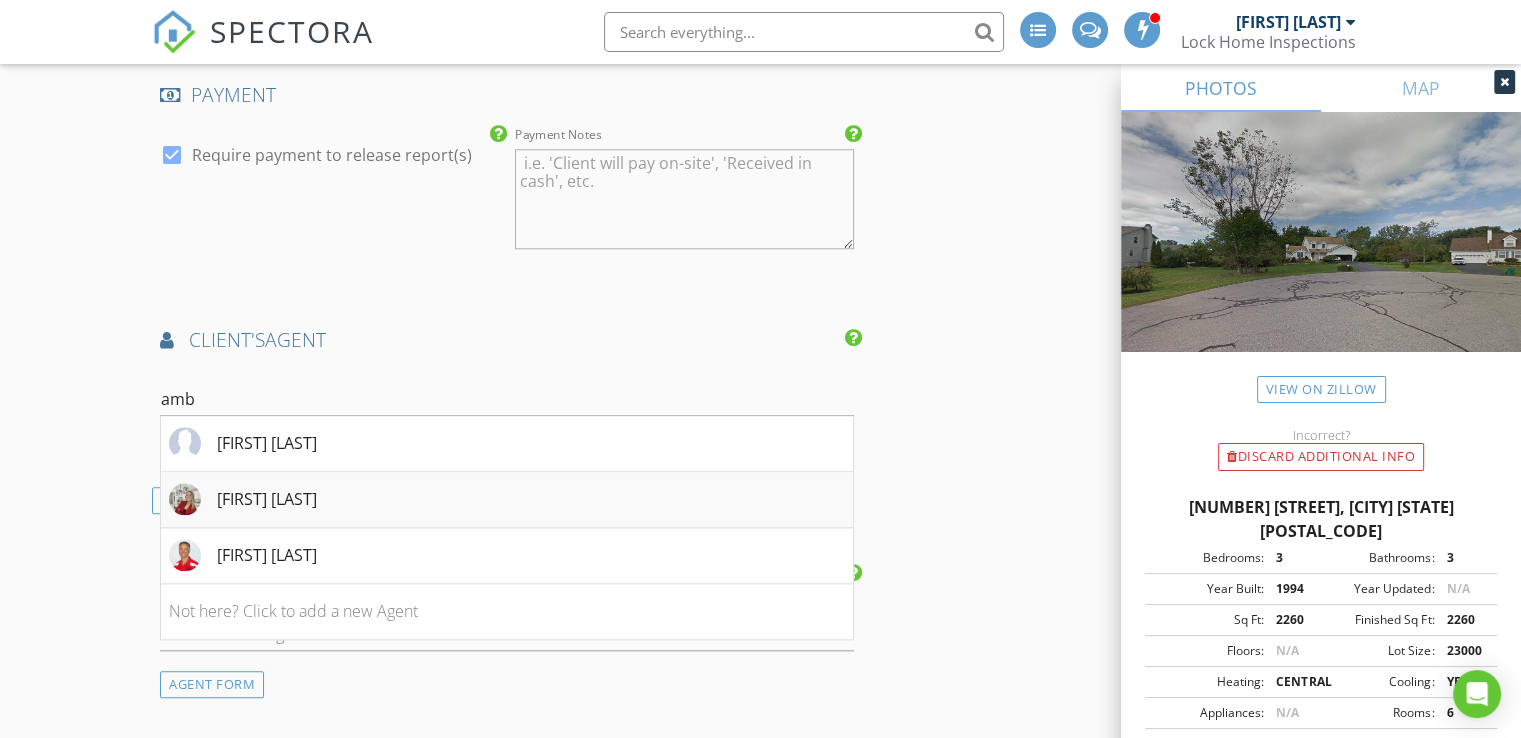 click on "[FIRST] [LAST]" at bounding box center (267, 499) 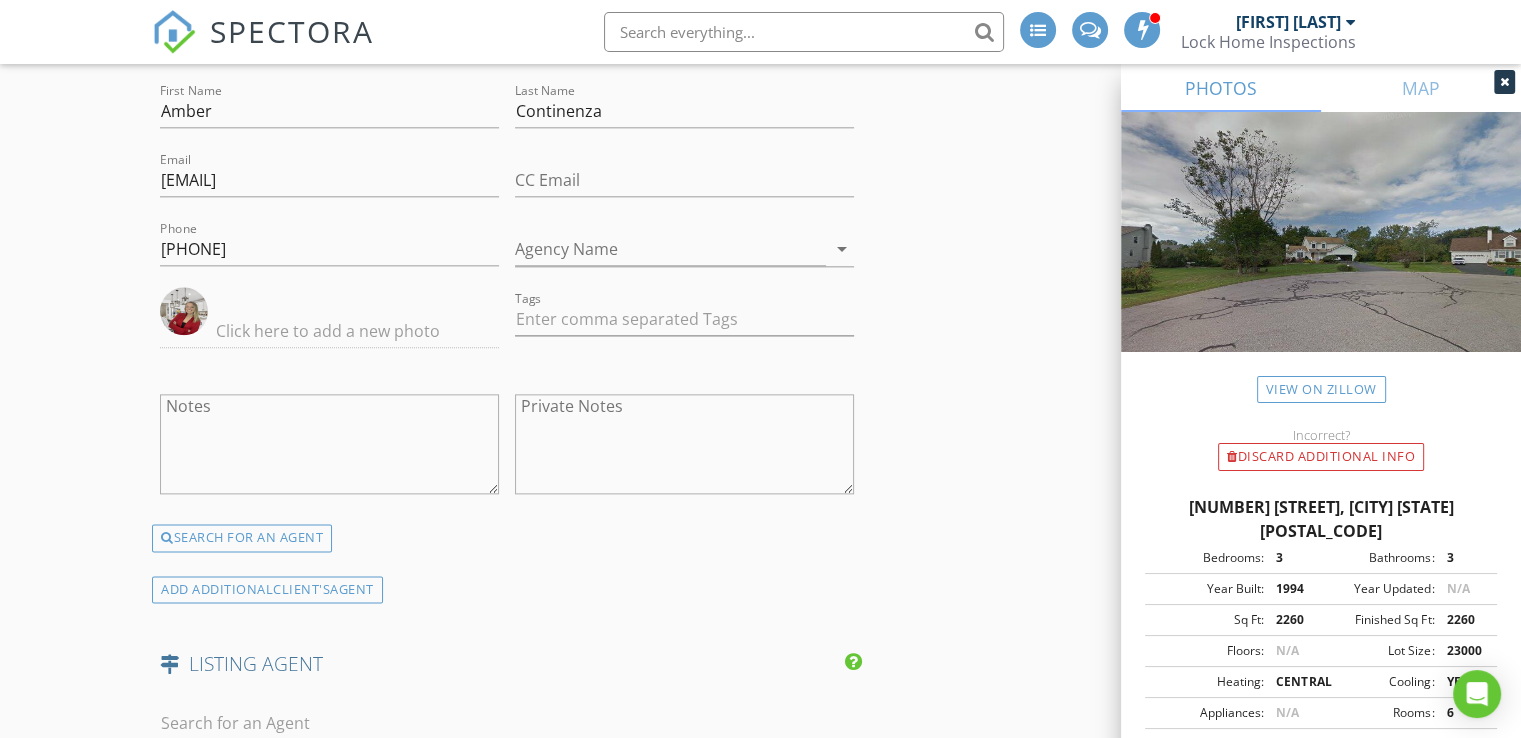 scroll, scrollTop: 2398, scrollLeft: 0, axis: vertical 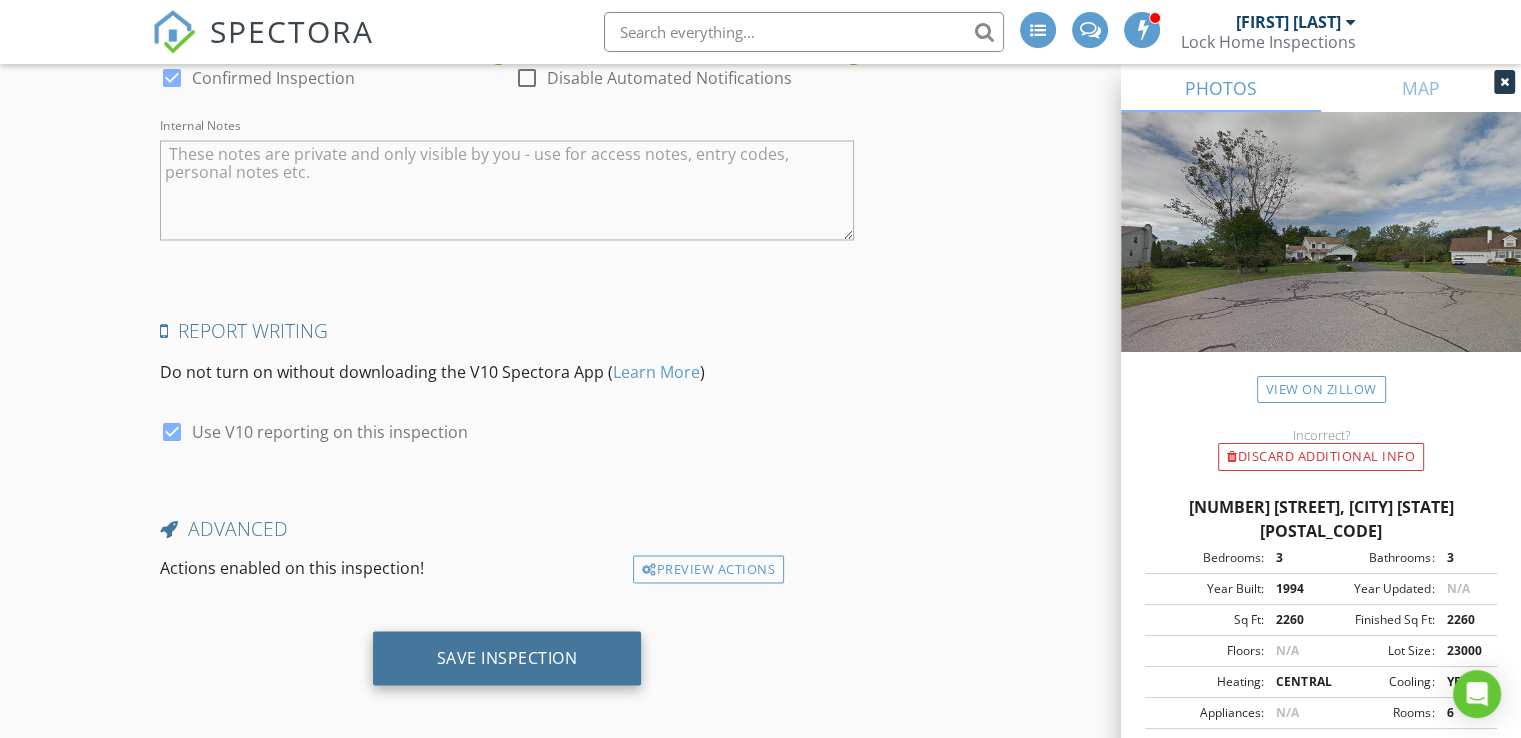 click on "Save Inspection" at bounding box center (507, 657) 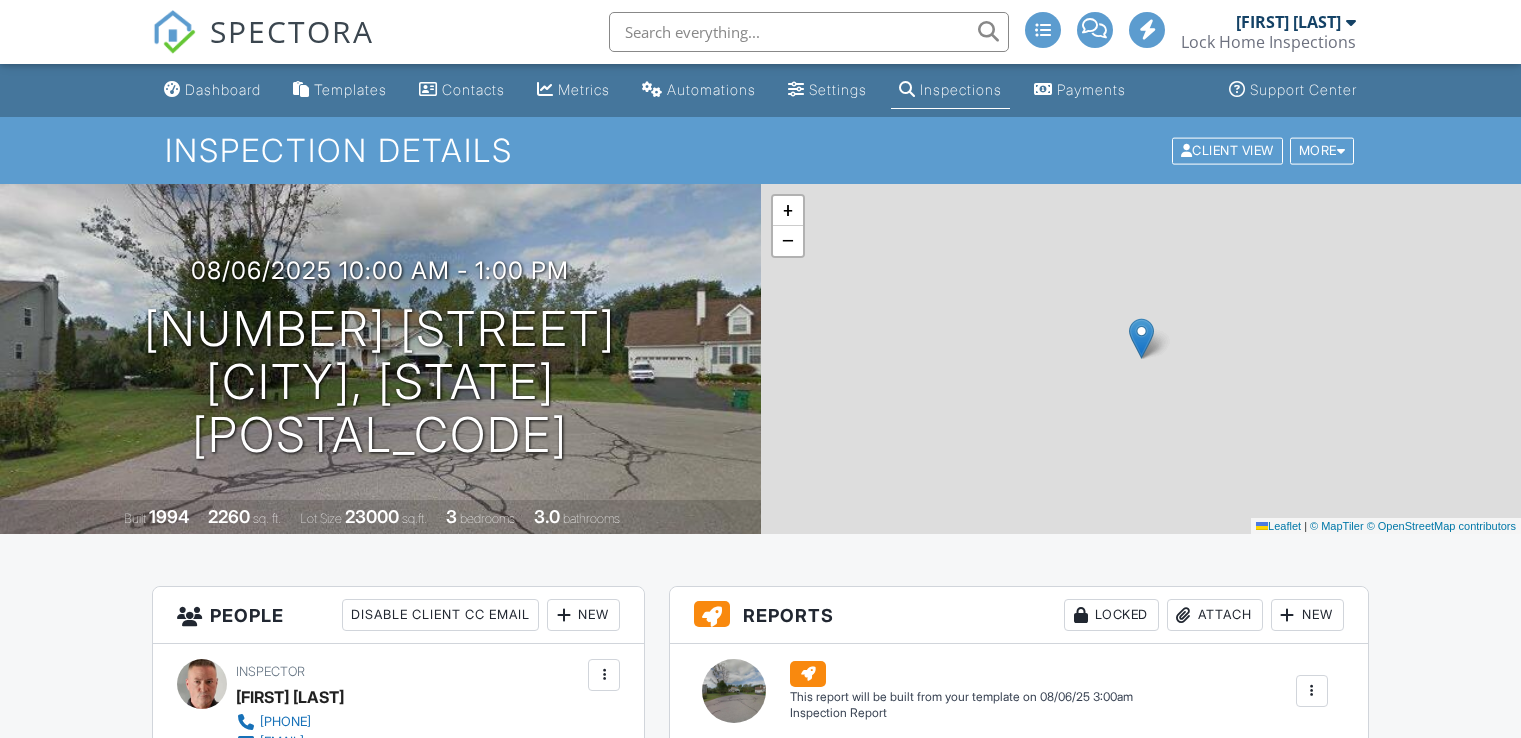 scroll, scrollTop: 0, scrollLeft: 0, axis: both 